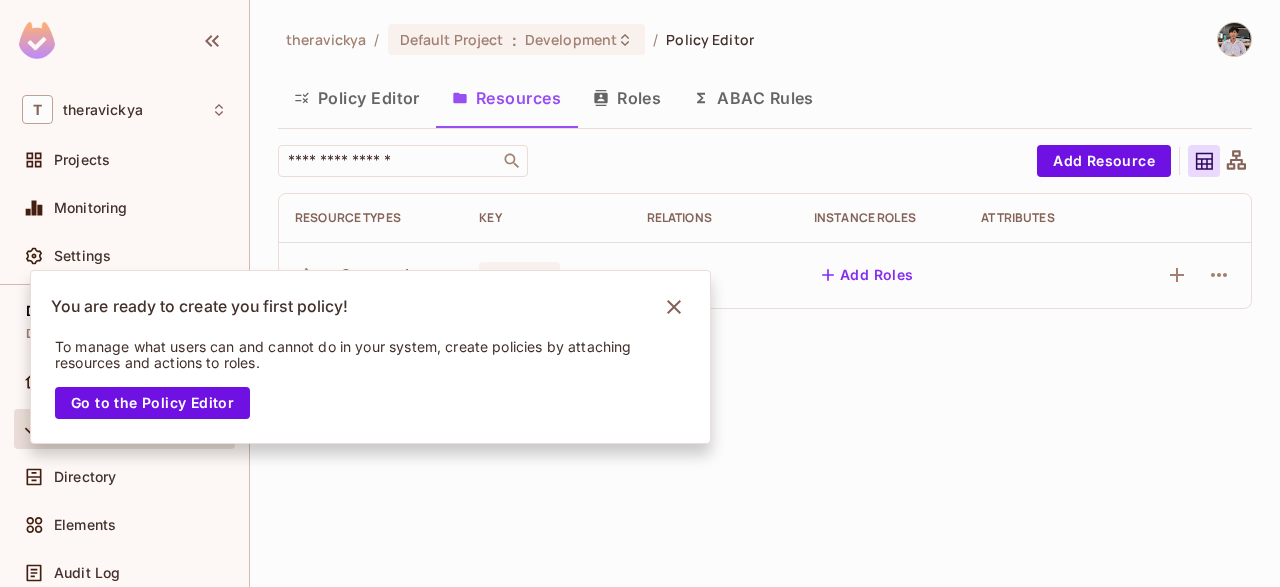 scroll, scrollTop: 0, scrollLeft: 0, axis: both 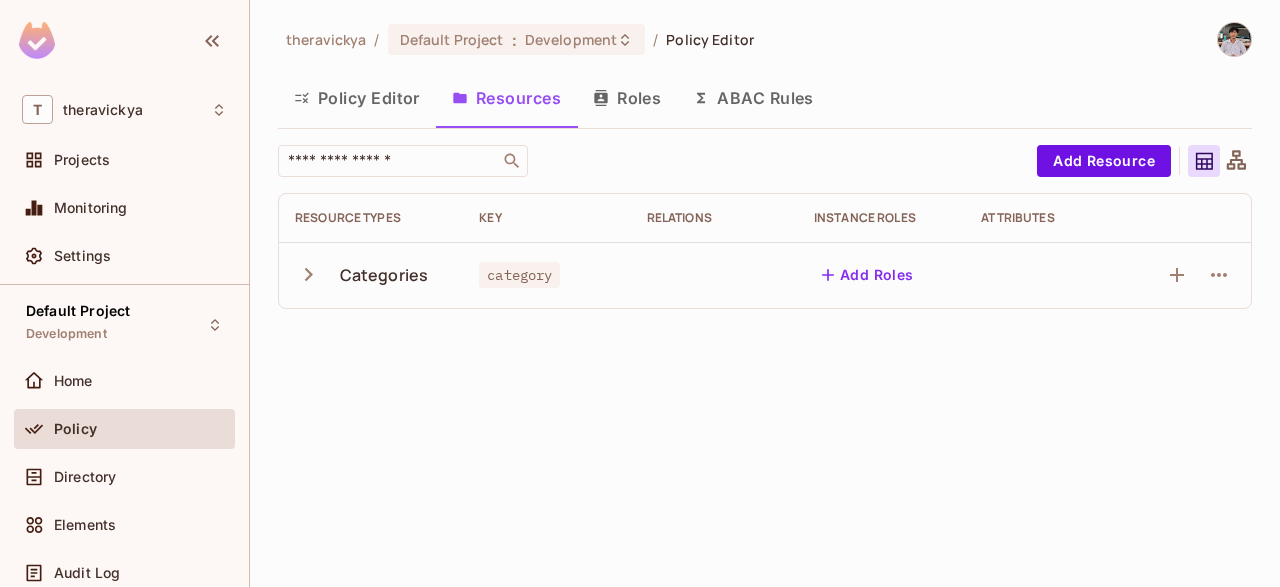 click on "Policy Editor" at bounding box center (357, 98) 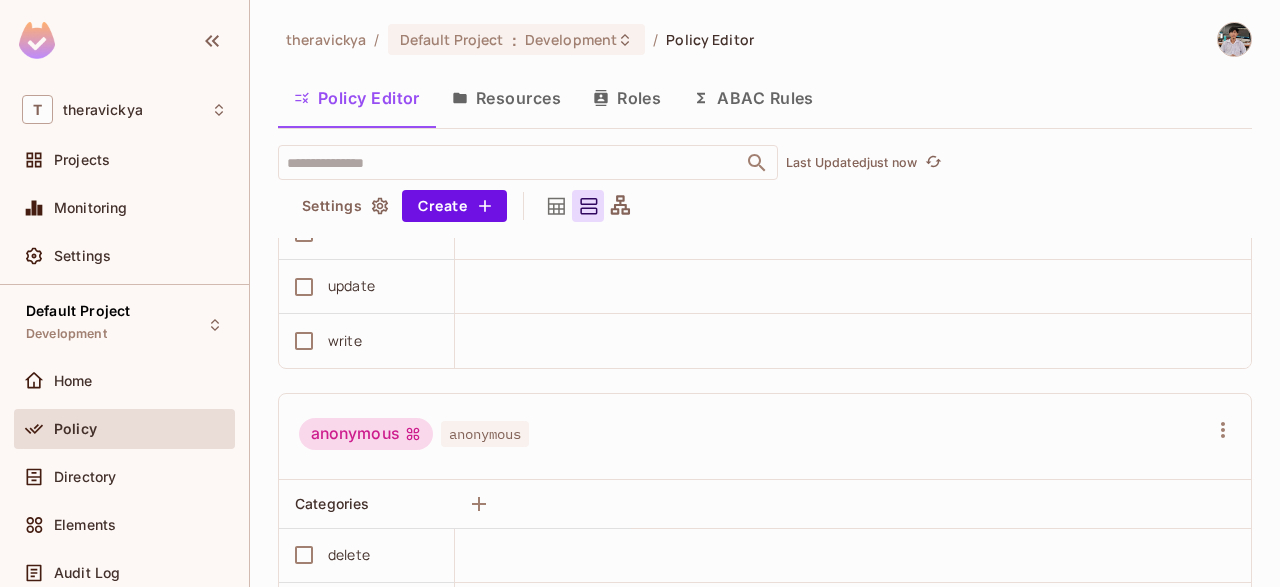 scroll, scrollTop: 616, scrollLeft: 0, axis: vertical 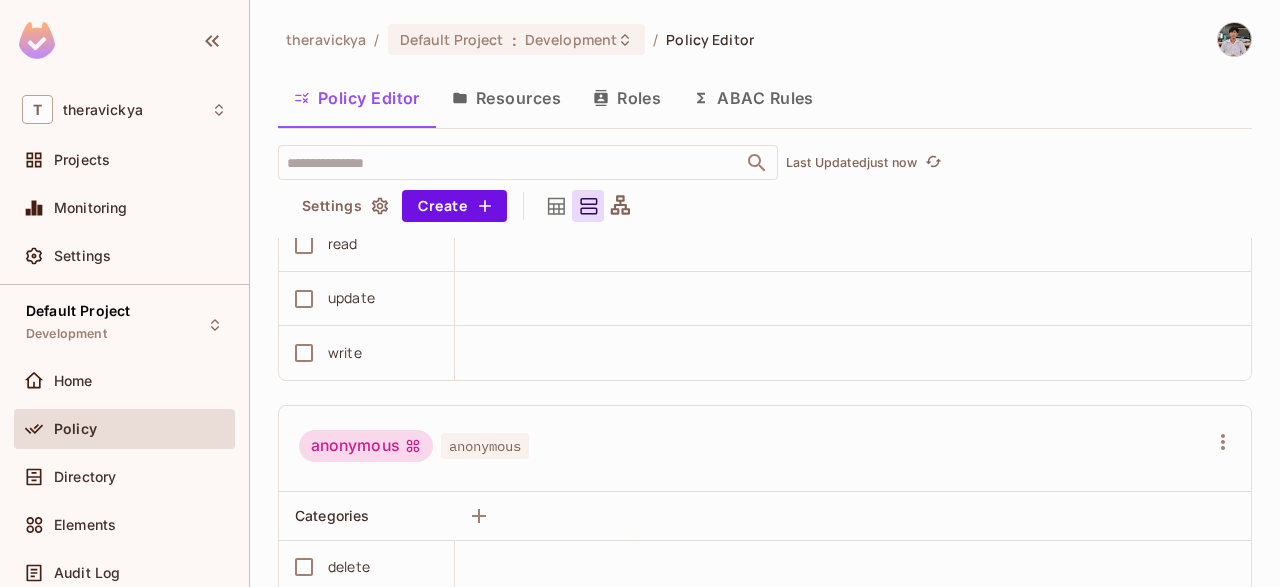 click 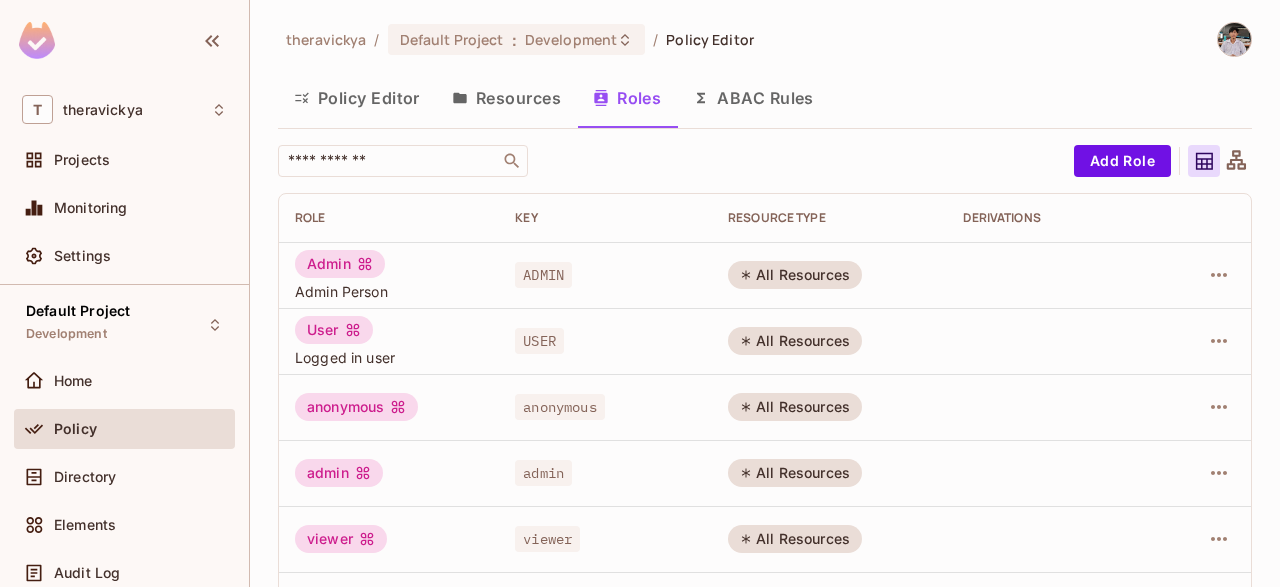 scroll, scrollTop: 66, scrollLeft: 0, axis: vertical 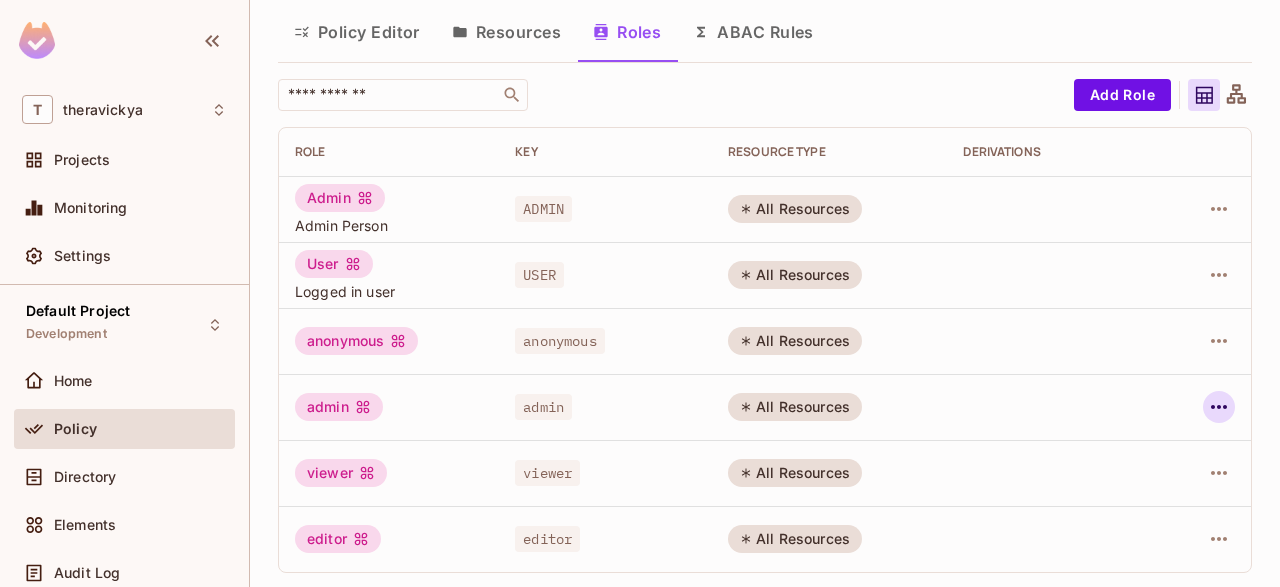 click 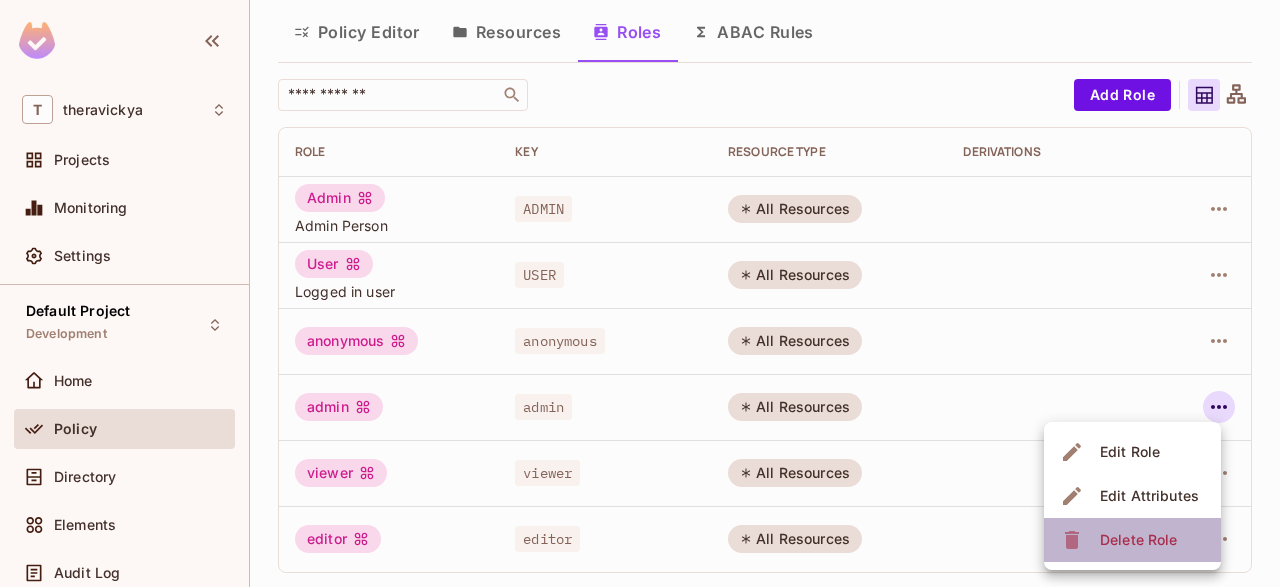 click on "Delete Role" at bounding box center (1138, 540) 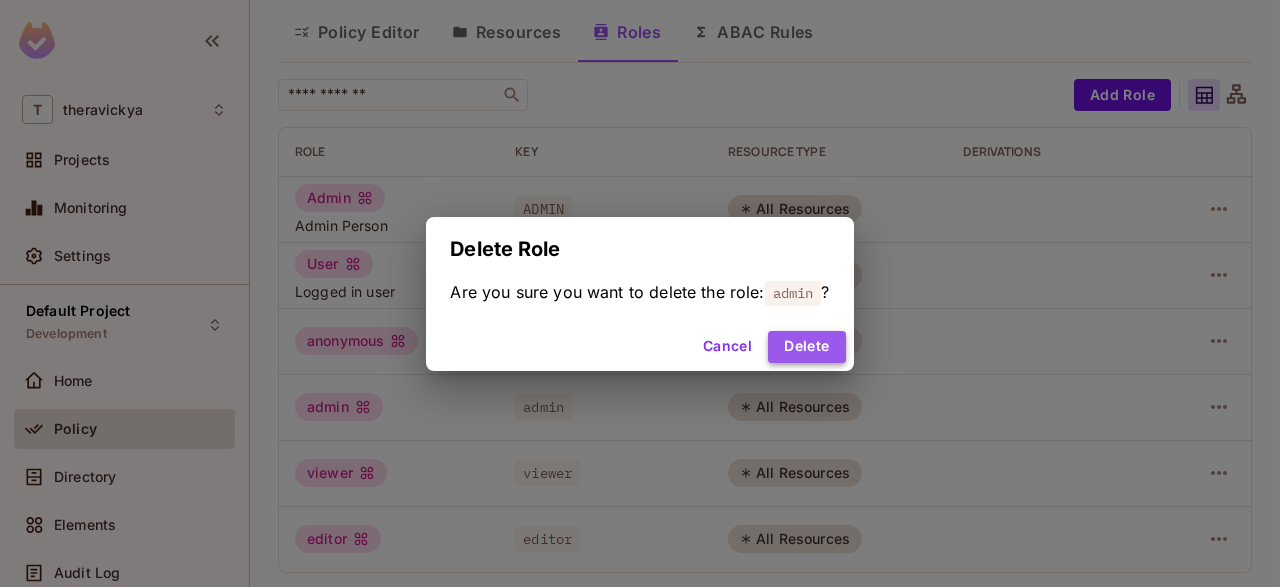 click on "Delete" at bounding box center [806, 347] 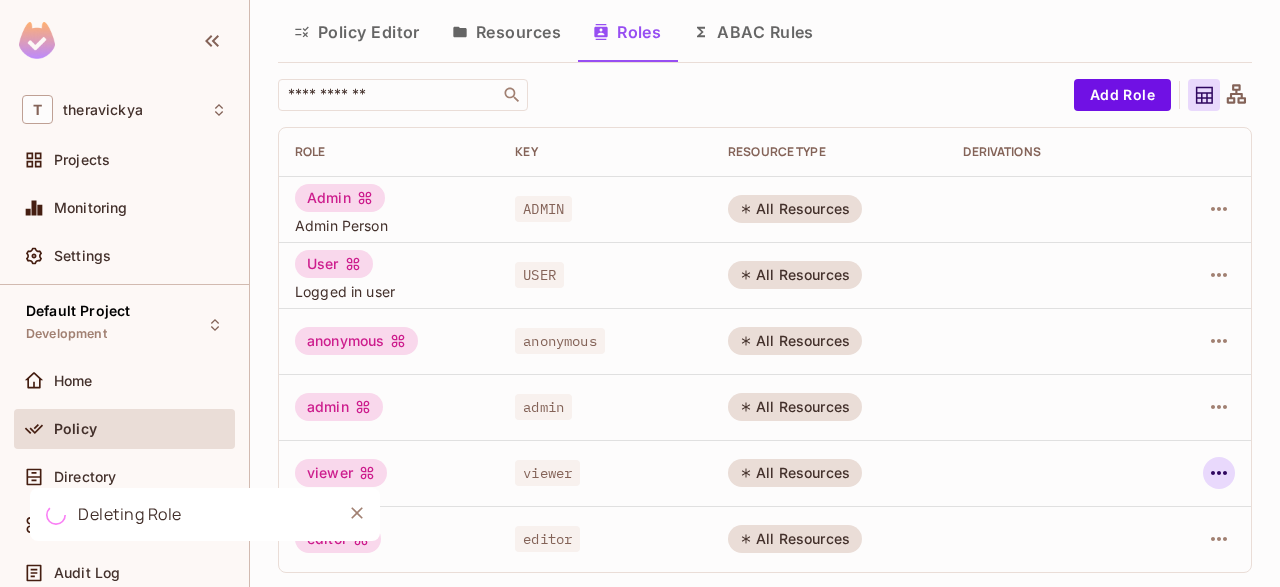 click 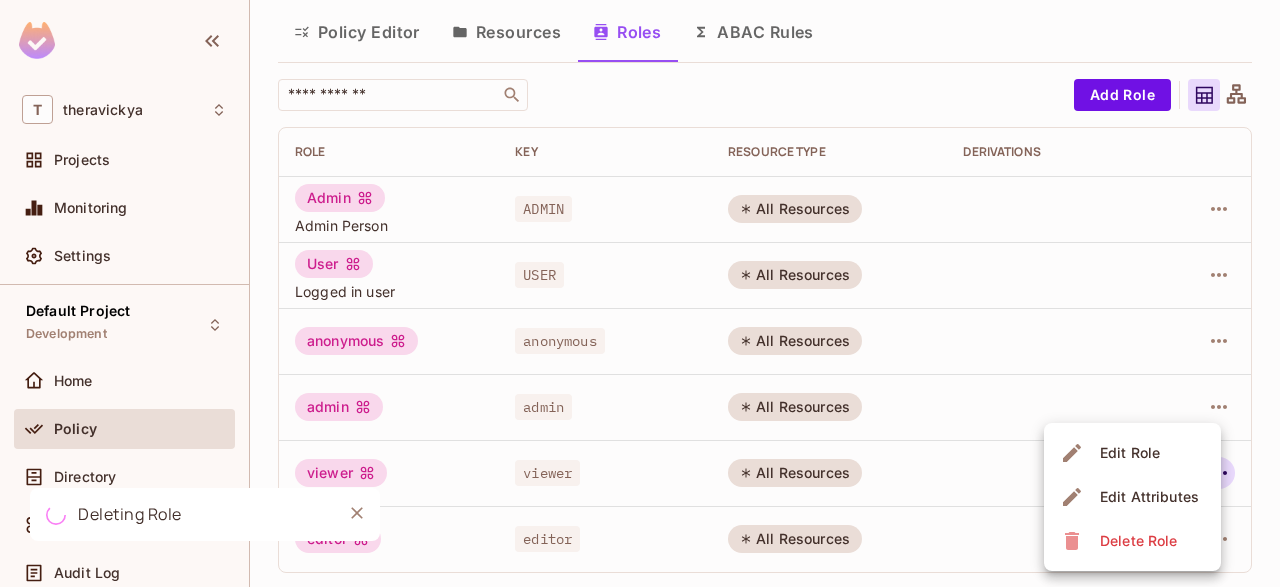 click on "Delete Role" at bounding box center (1138, 541) 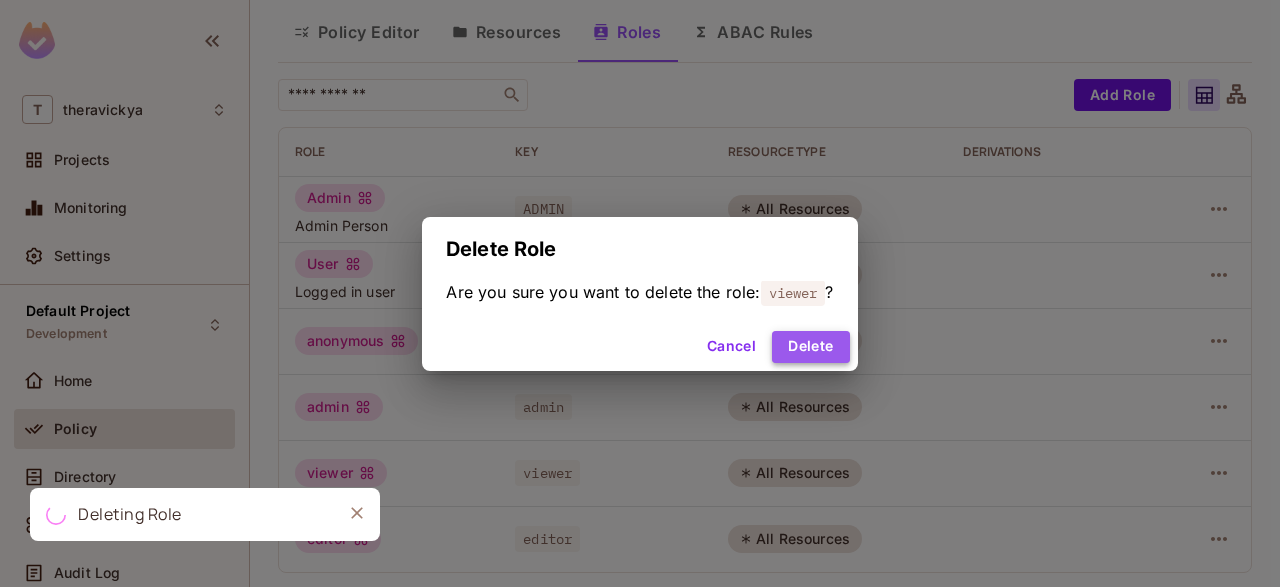 click on "Delete" at bounding box center [810, 347] 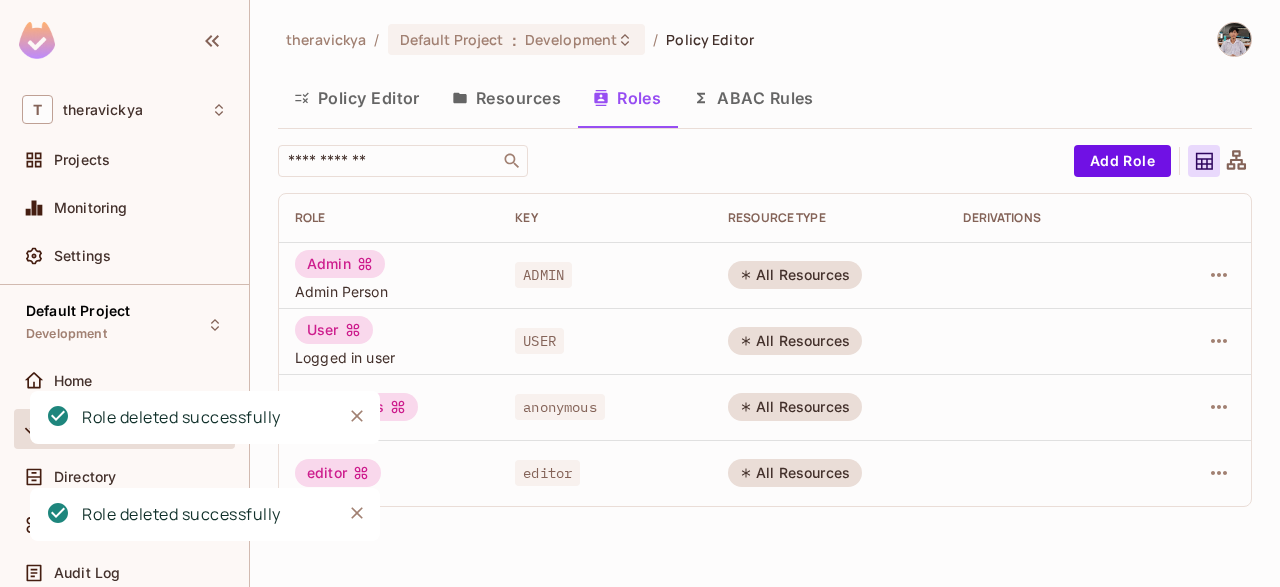 scroll, scrollTop: 0, scrollLeft: 0, axis: both 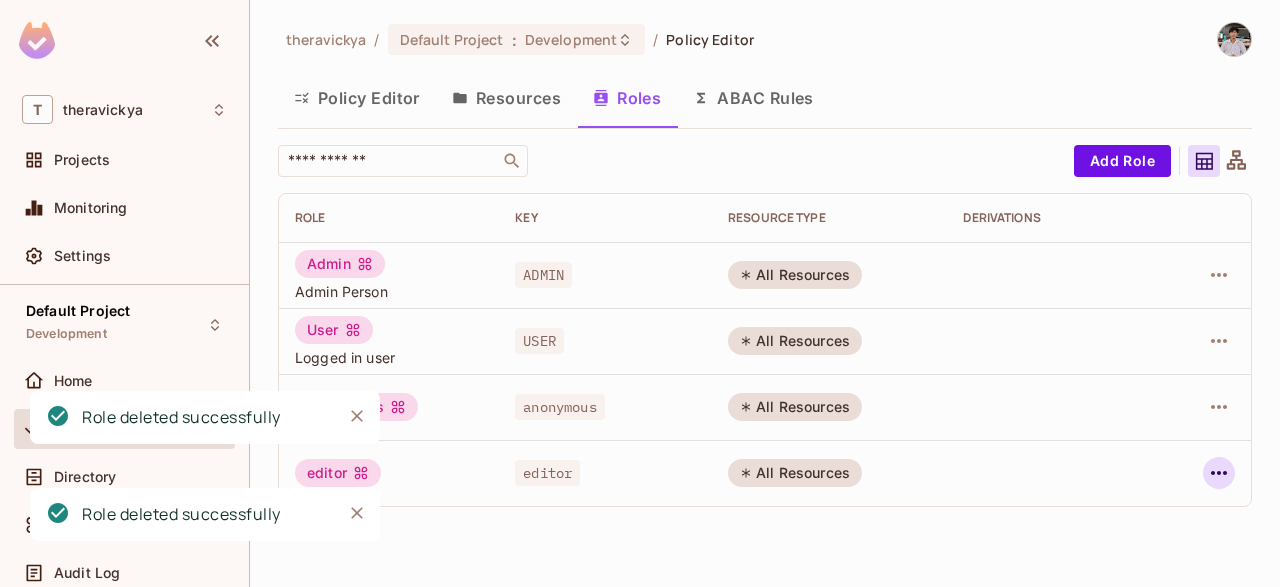 click 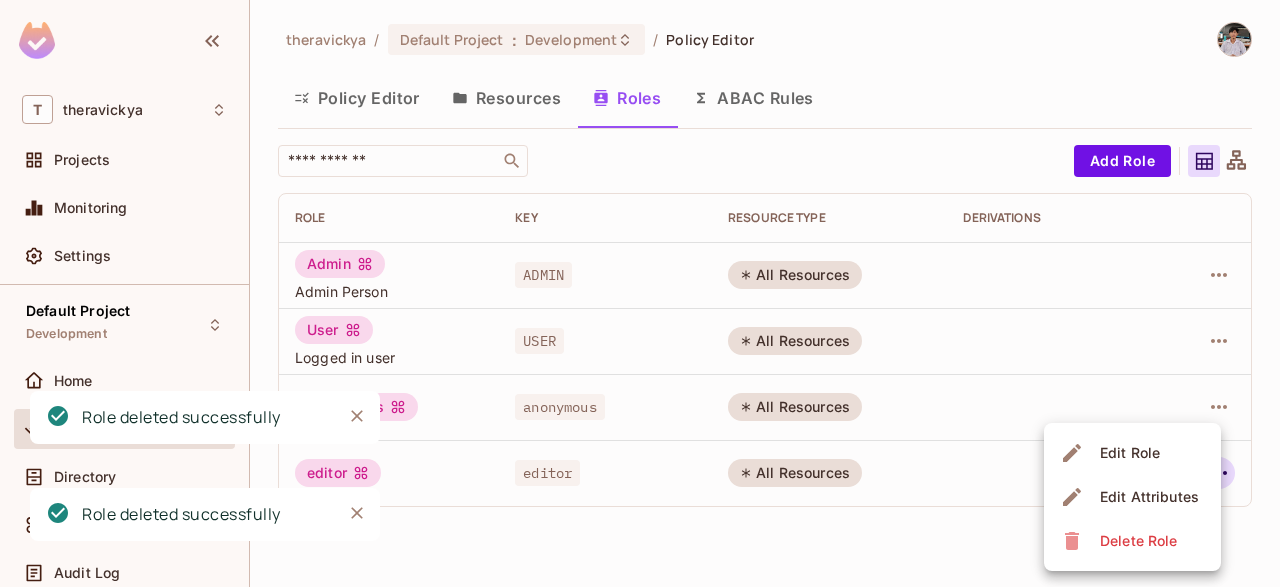 click on "Delete Role" at bounding box center [1138, 541] 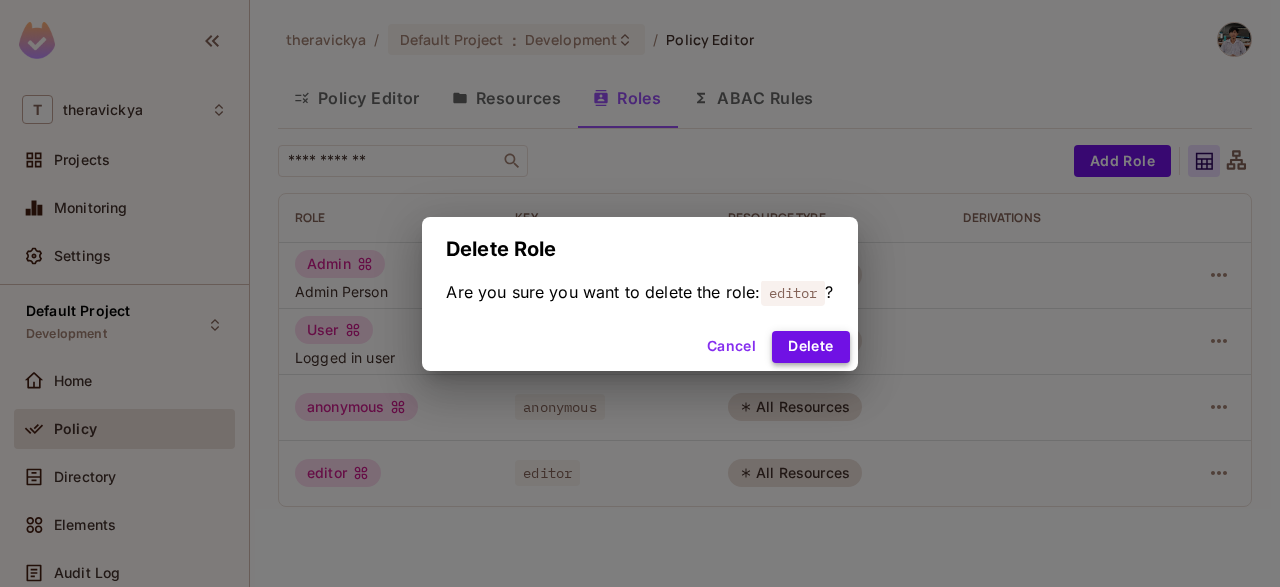 click on "Delete" at bounding box center (810, 347) 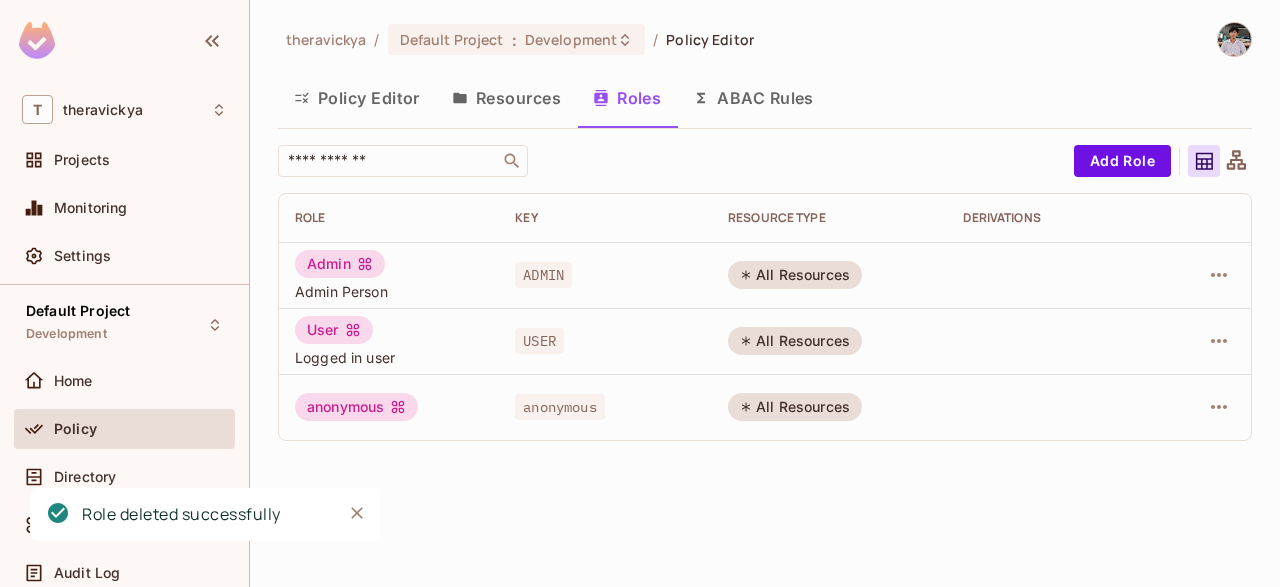 click on "Policy Editor" at bounding box center (357, 98) 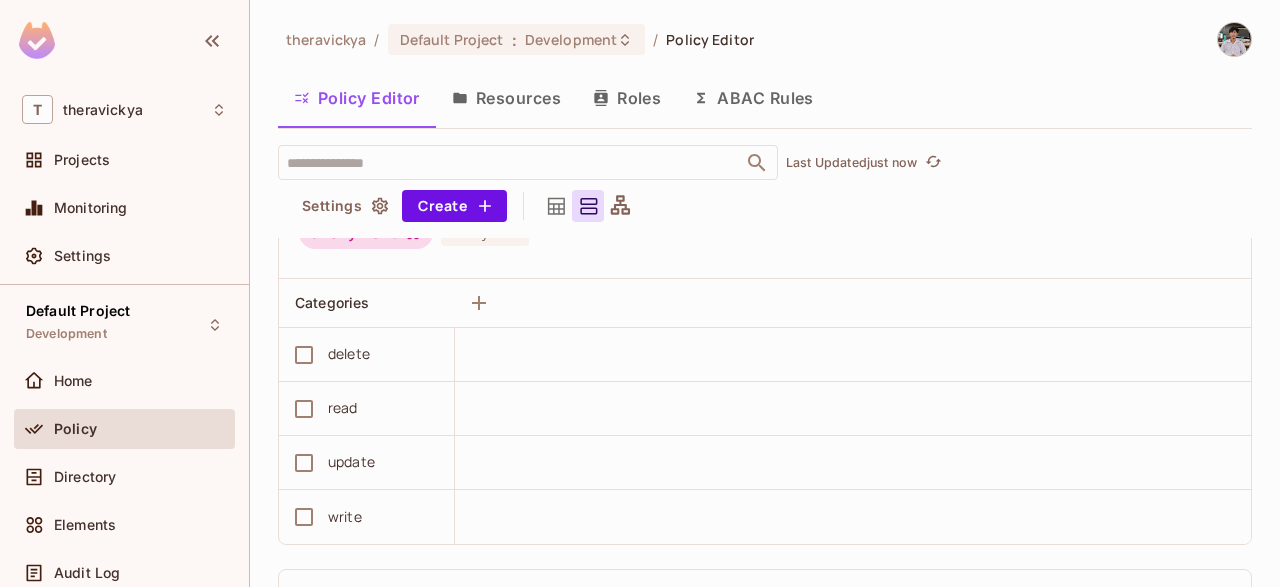 scroll, scrollTop: 452, scrollLeft: 0, axis: vertical 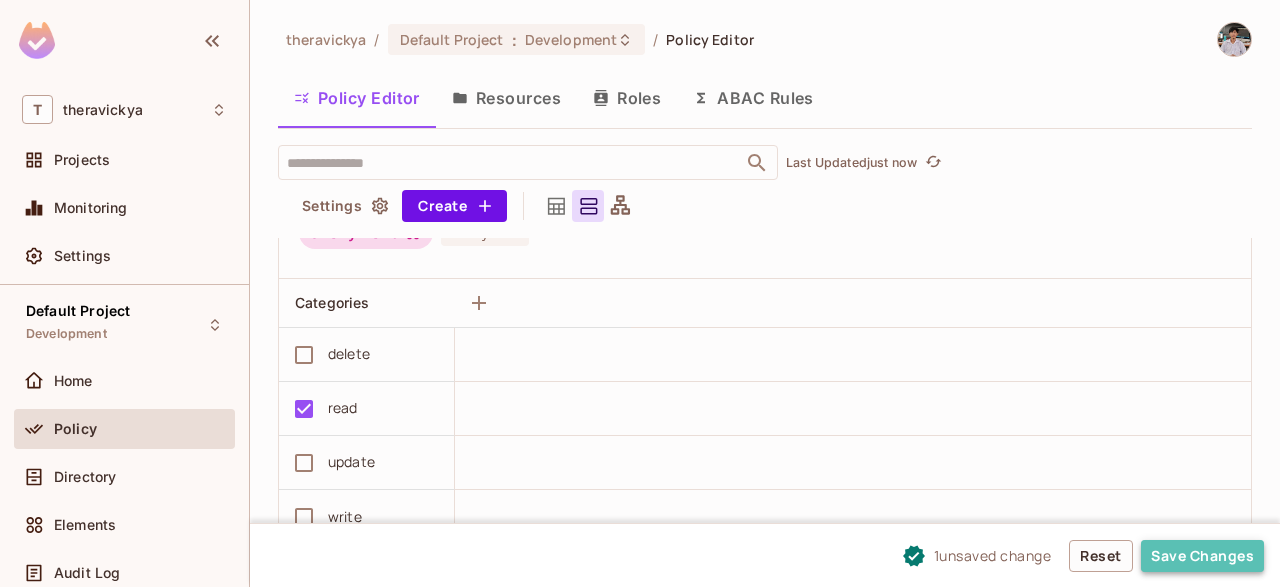 click on "Save Changes" at bounding box center [1202, 556] 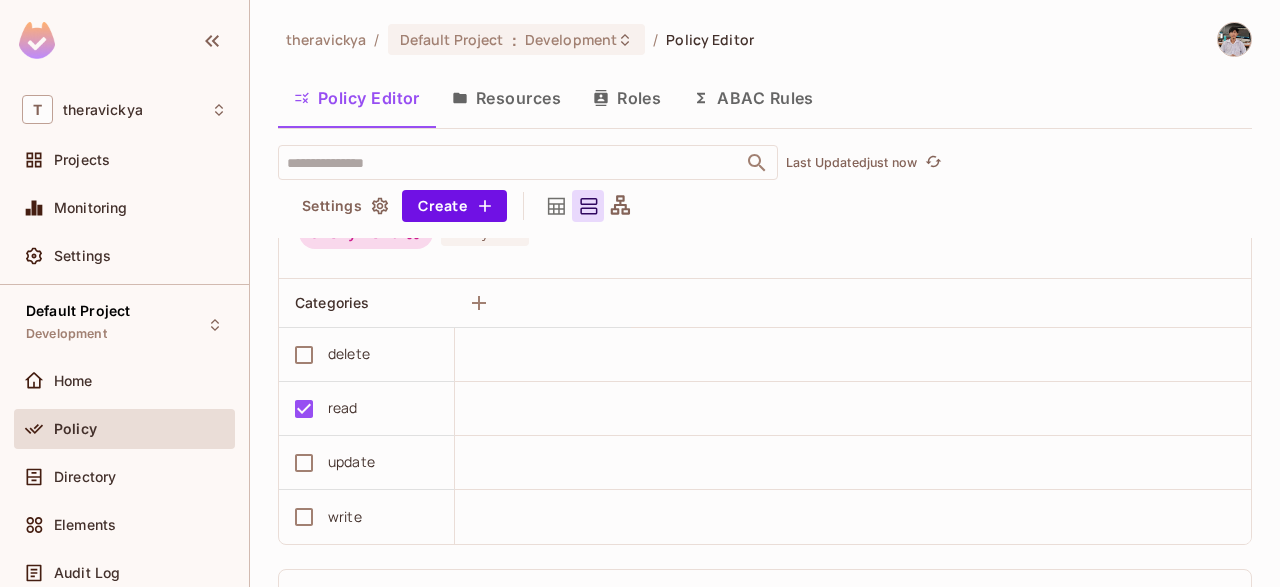 click on "Roles" at bounding box center (627, 98) 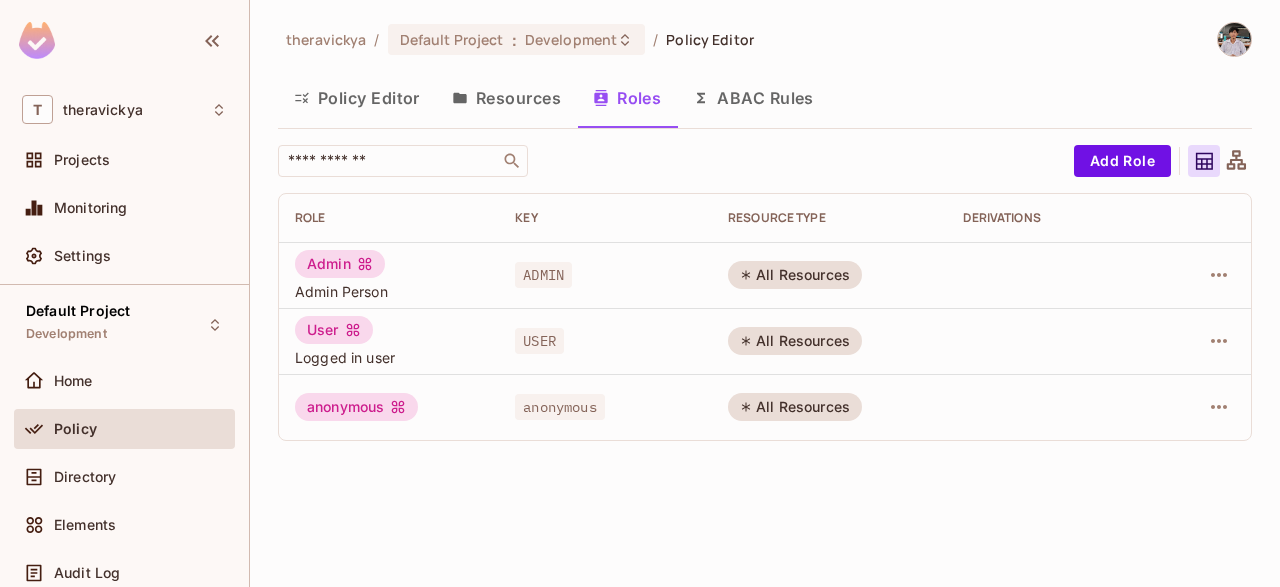 click on "Resources" at bounding box center (506, 98) 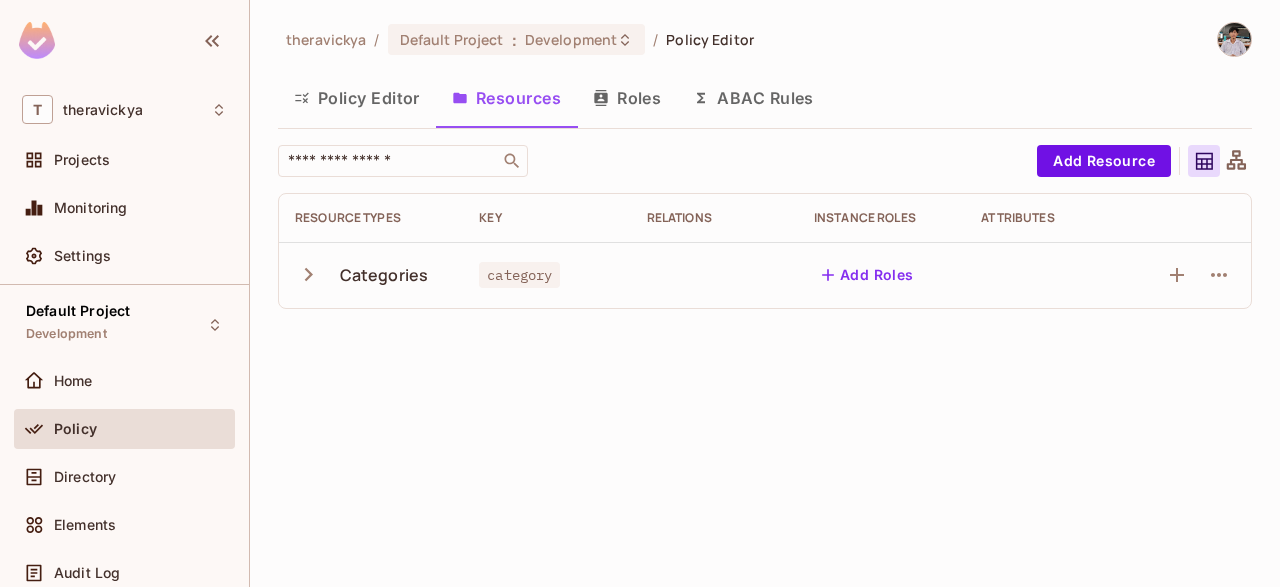 click on "Categories" at bounding box center (371, 275) 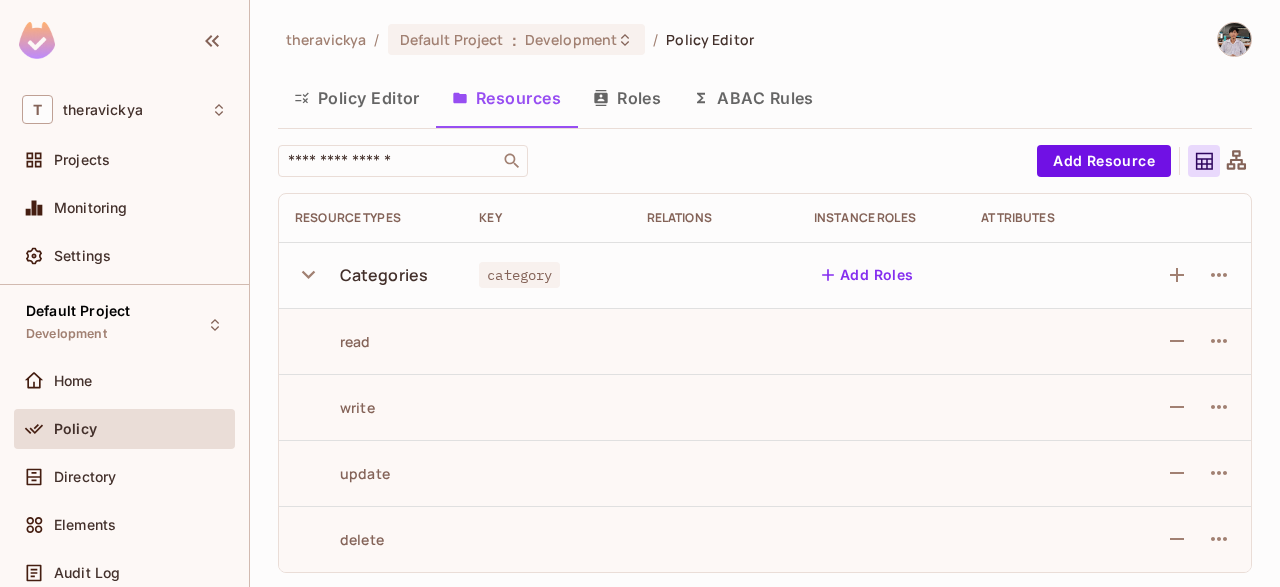 click 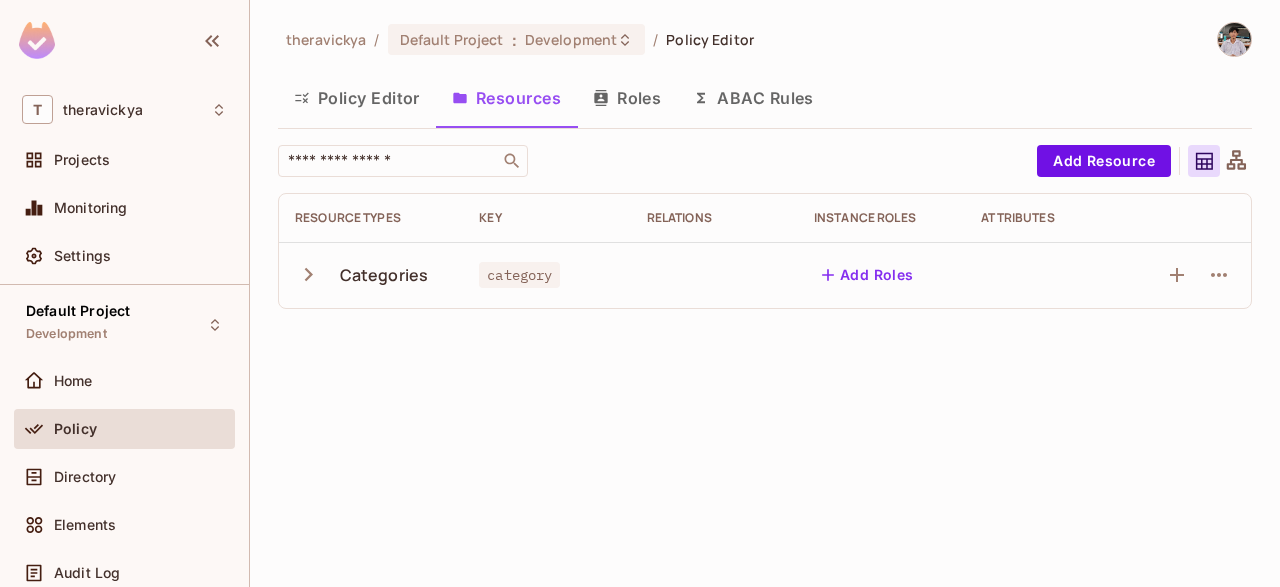 click on "Policy Editor" at bounding box center (357, 98) 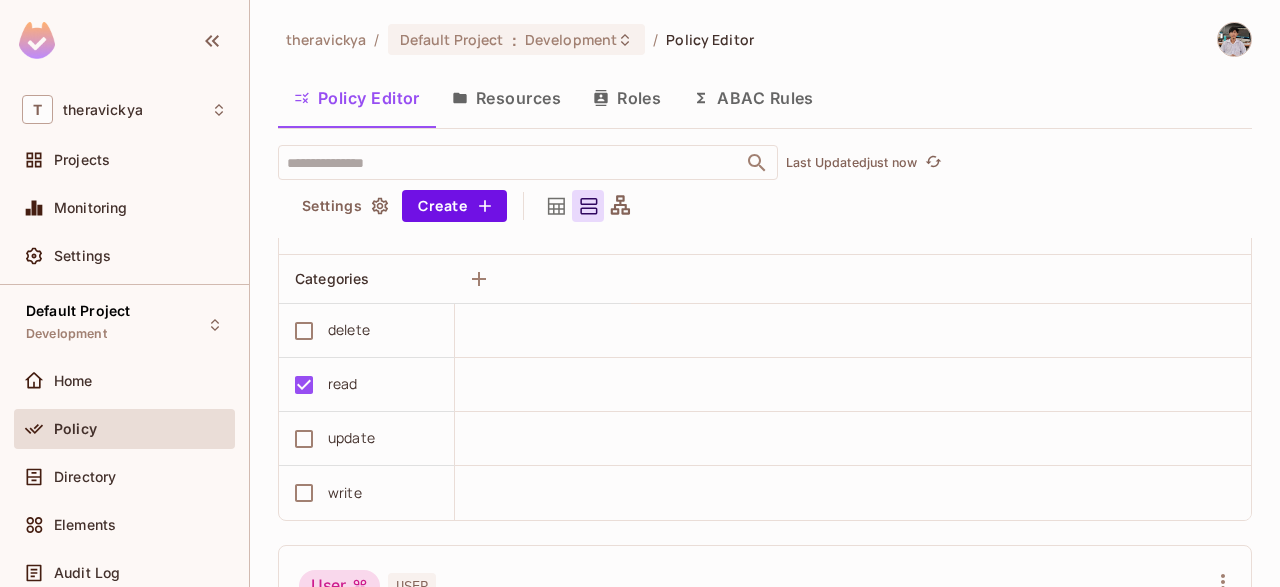 scroll, scrollTop: 468, scrollLeft: 0, axis: vertical 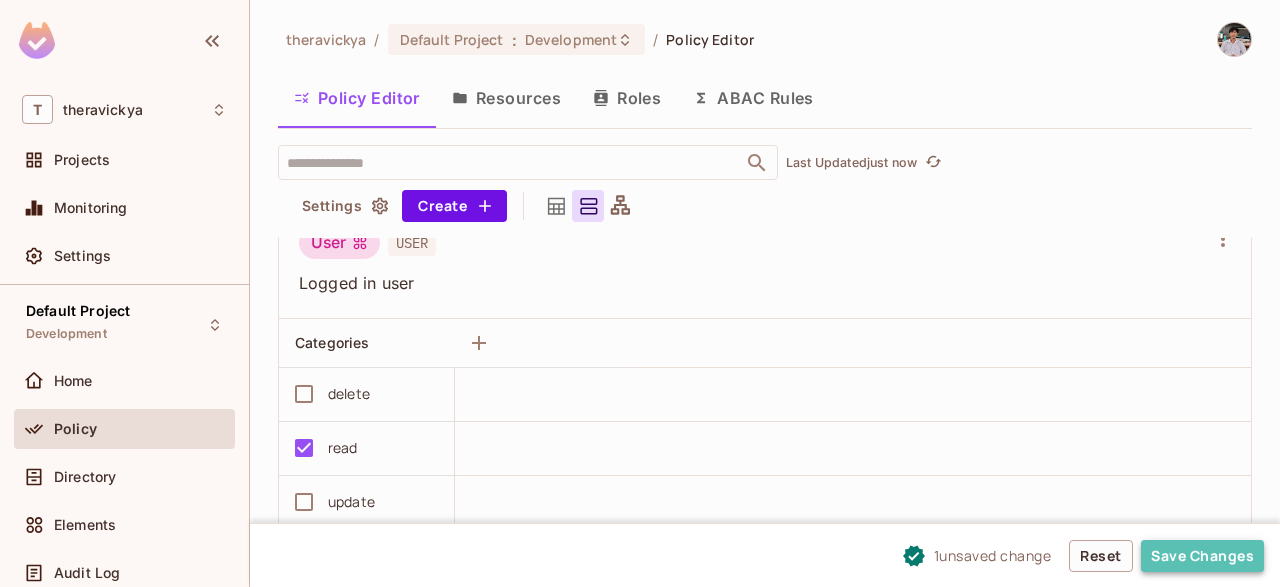 click on "Save Changes" at bounding box center (1202, 556) 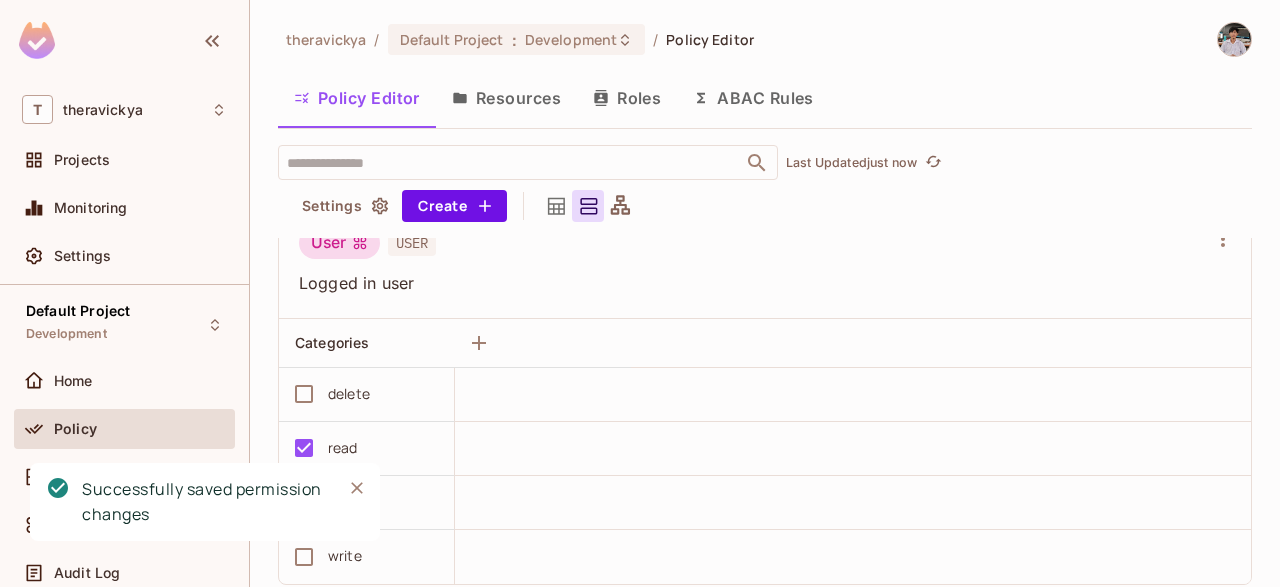 click 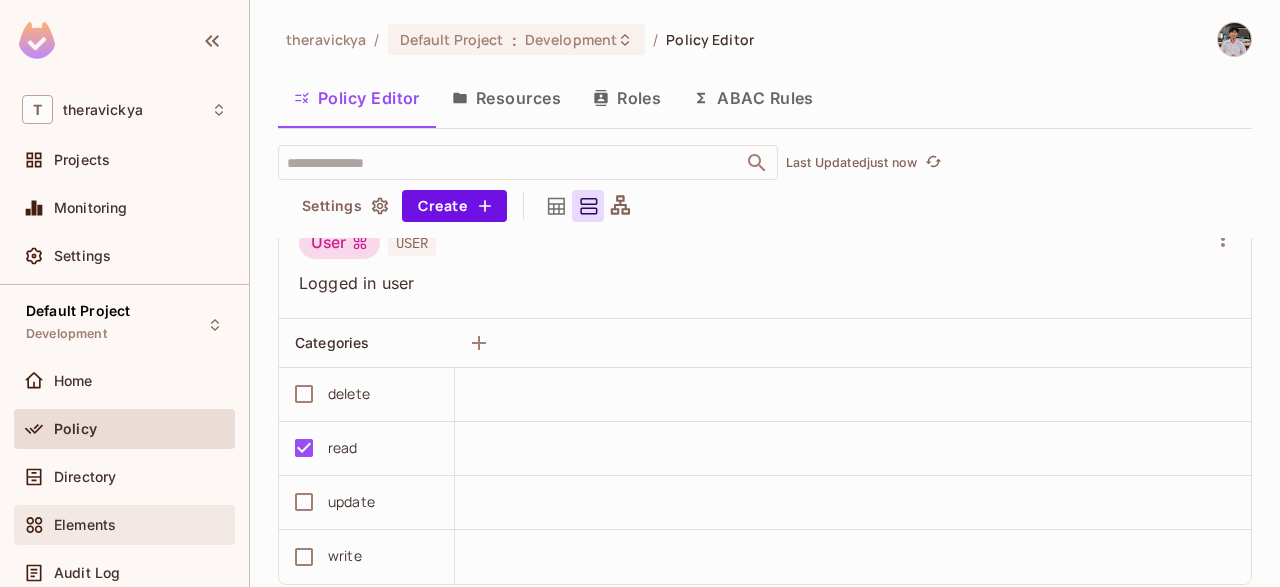 click on "Elements" at bounding box center (140, 525) 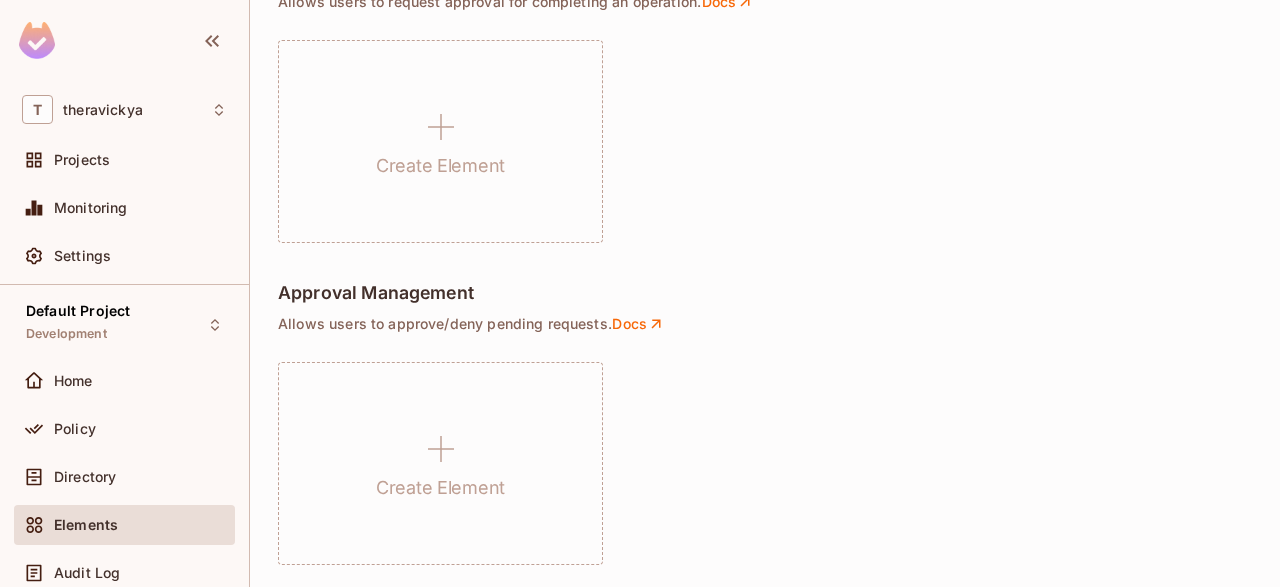 scroll, scrollTop: 1639, scrollLeft: 0, axis: vertical 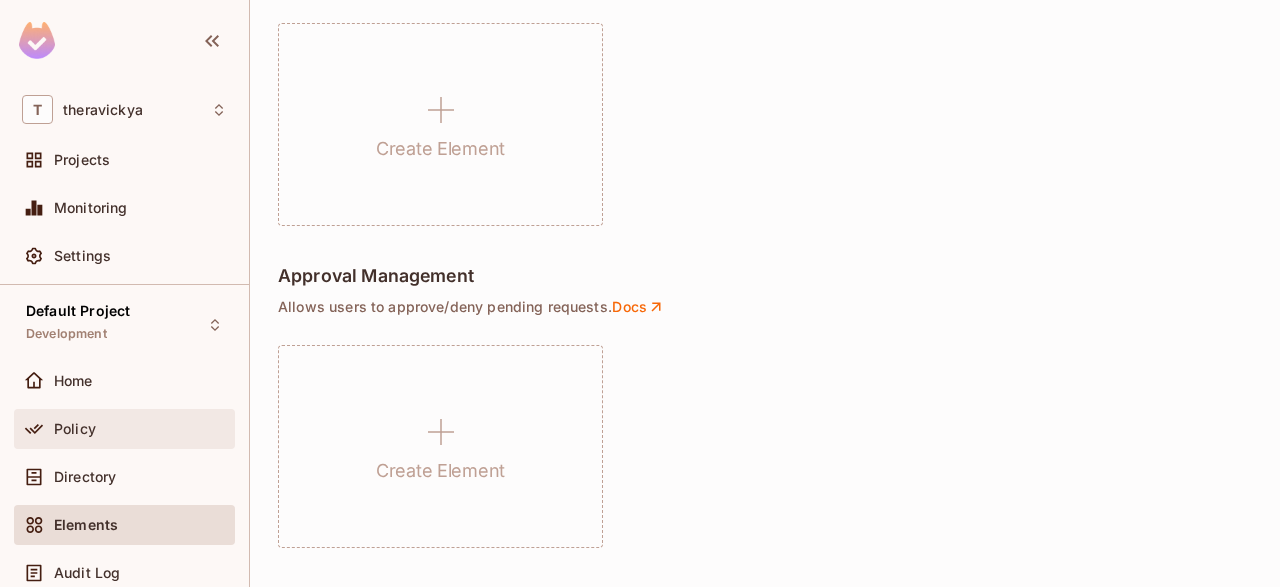 click on "Policy" at bounding box center [140, 429] 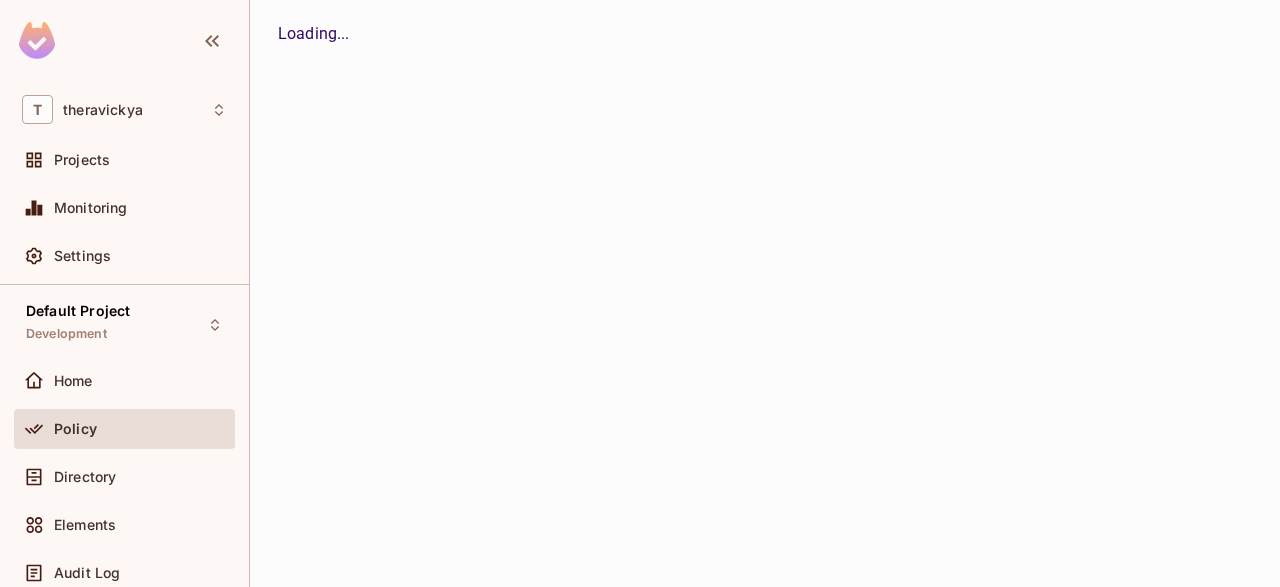 scroll, scrollTop: 0, scrollLeft: 0, axis: both 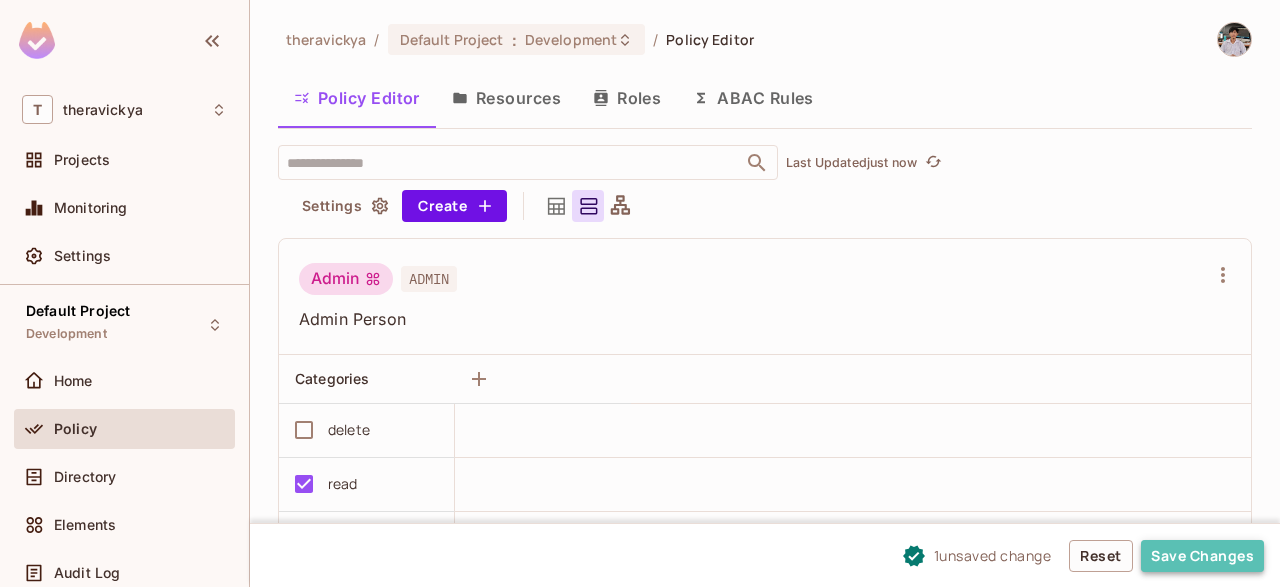 click on "Save Changes" at bounding box center [1202, 556] 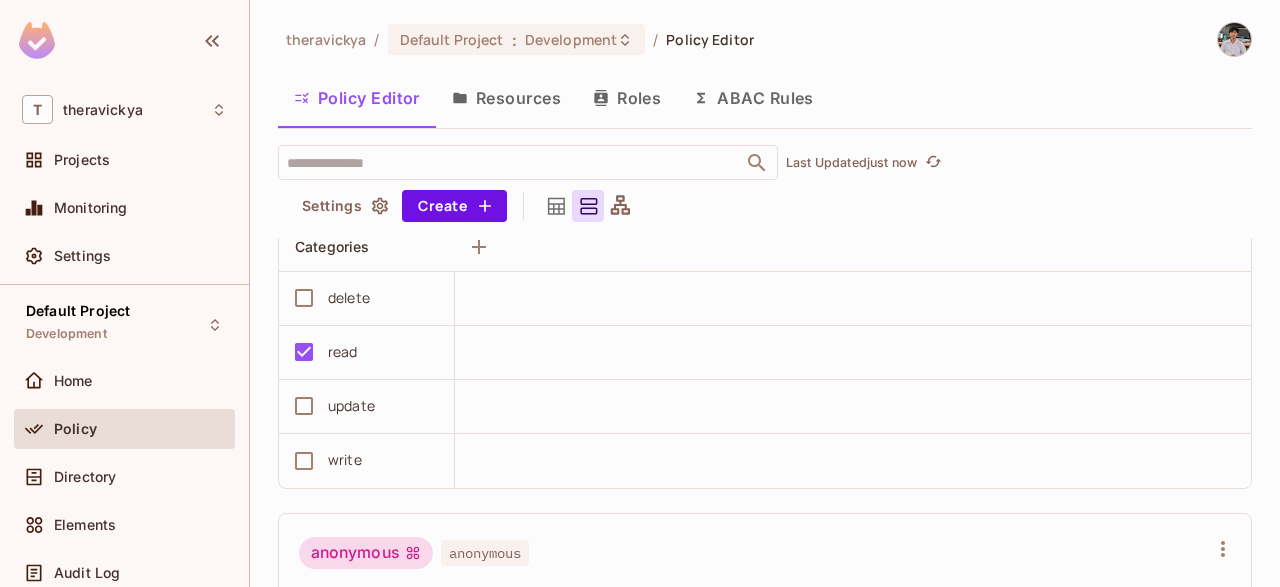 scroll, scrollTop: 134, scrollLeft: 0, axis: vertical 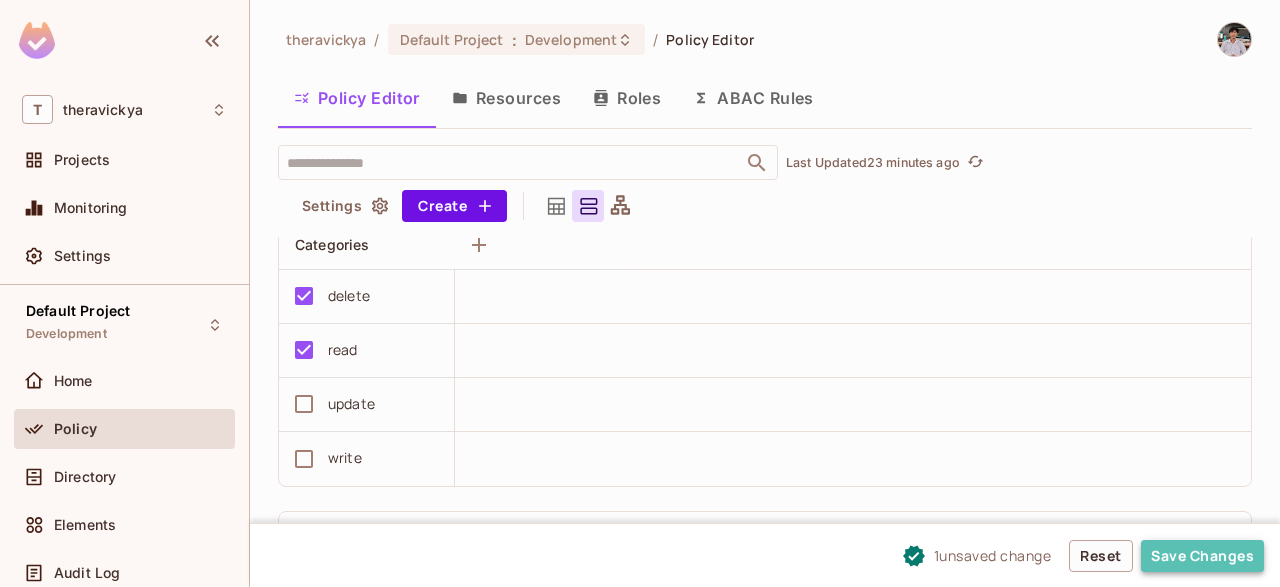 click on "Save Changes" at bounding box center (1202, 556) 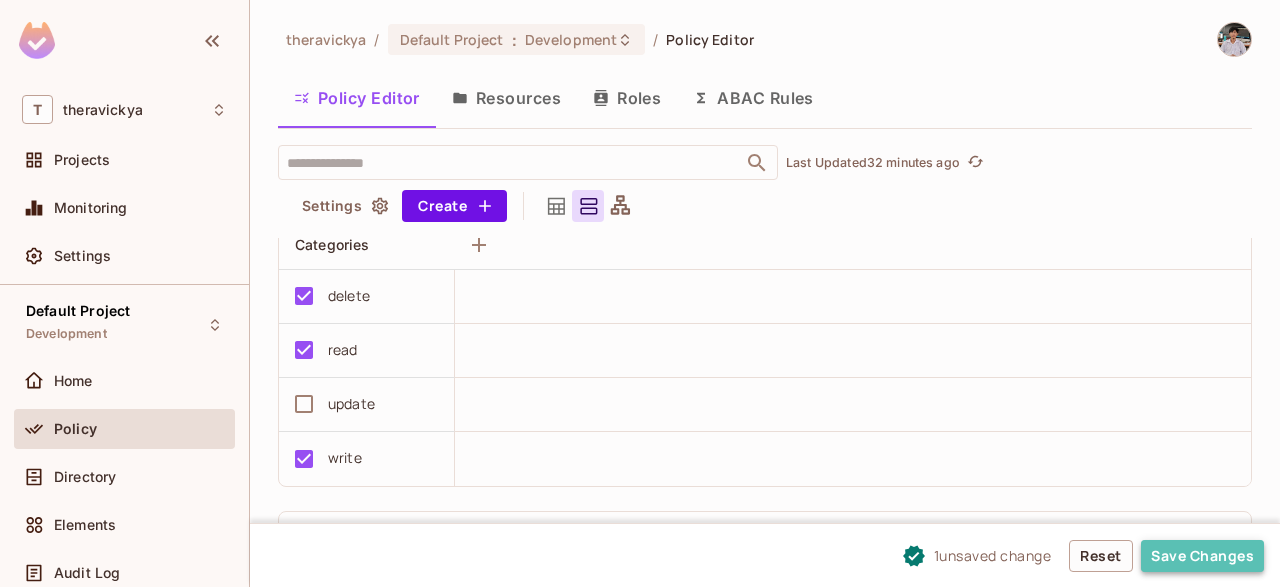 click on "Save Changes" at bounding box center [1202, 556] 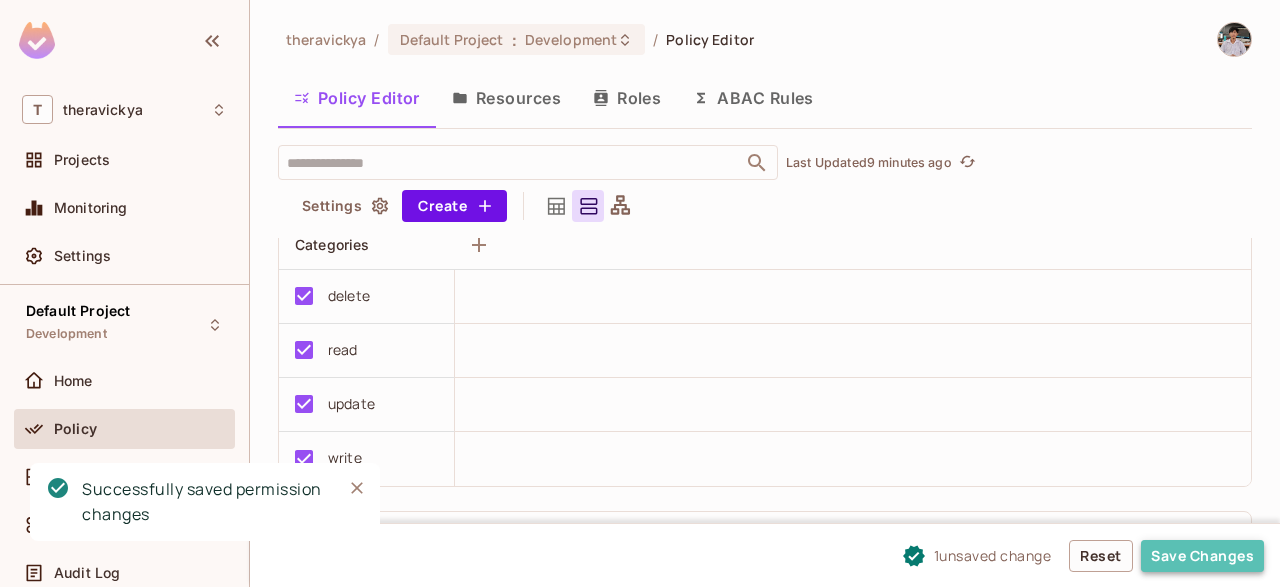 click on "Save Changes" at bounding box center [1202, 556] 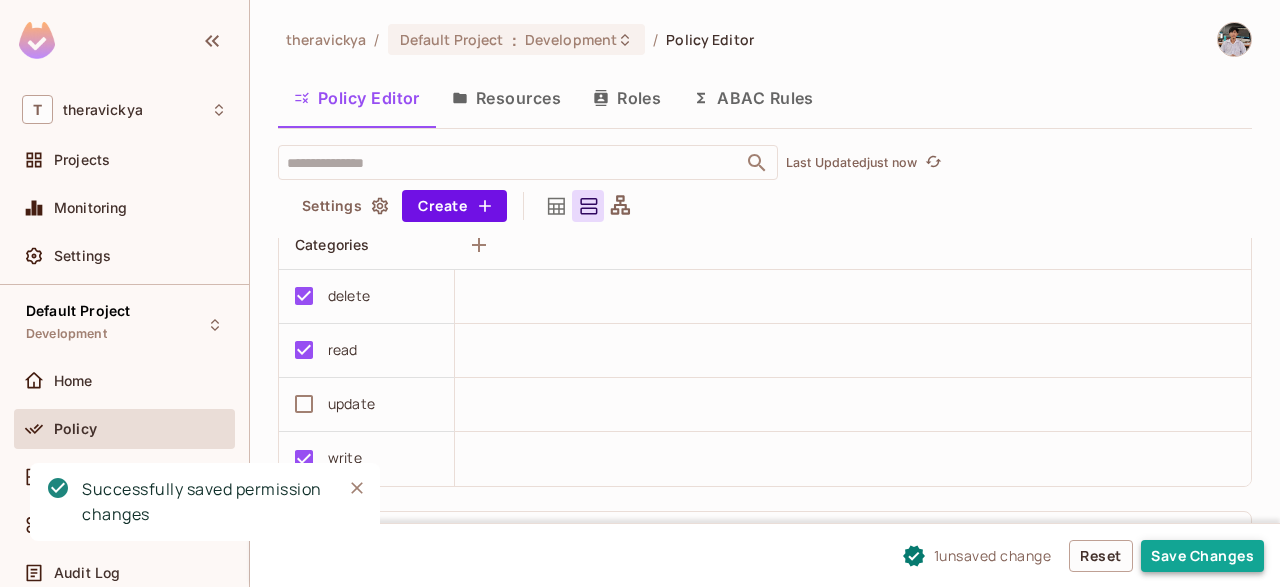 click on "Save Changes" at bounding box center (1202, 556) 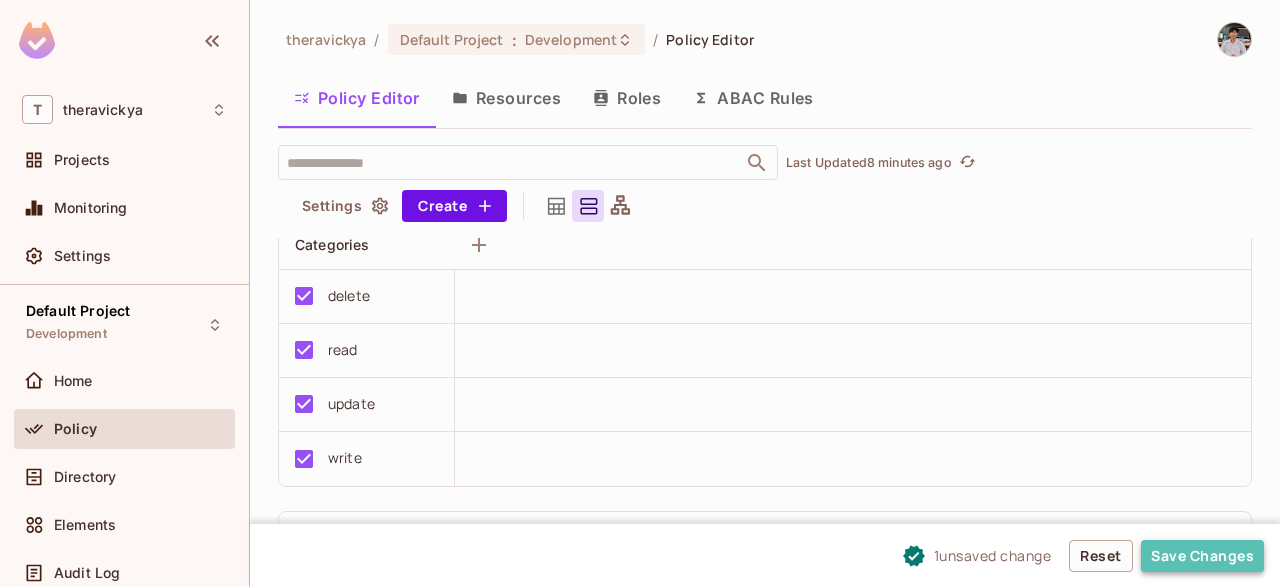 click on "Save Changes" at bounding box center (1202, 556) 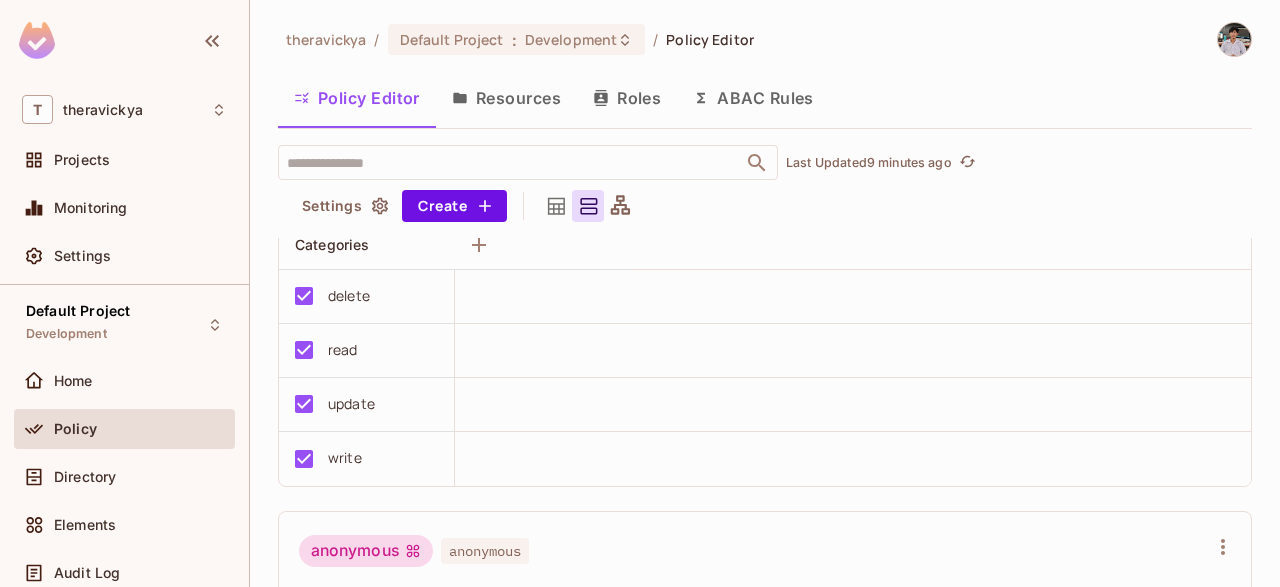 click on "Resources" at bounding box center (506, 98) 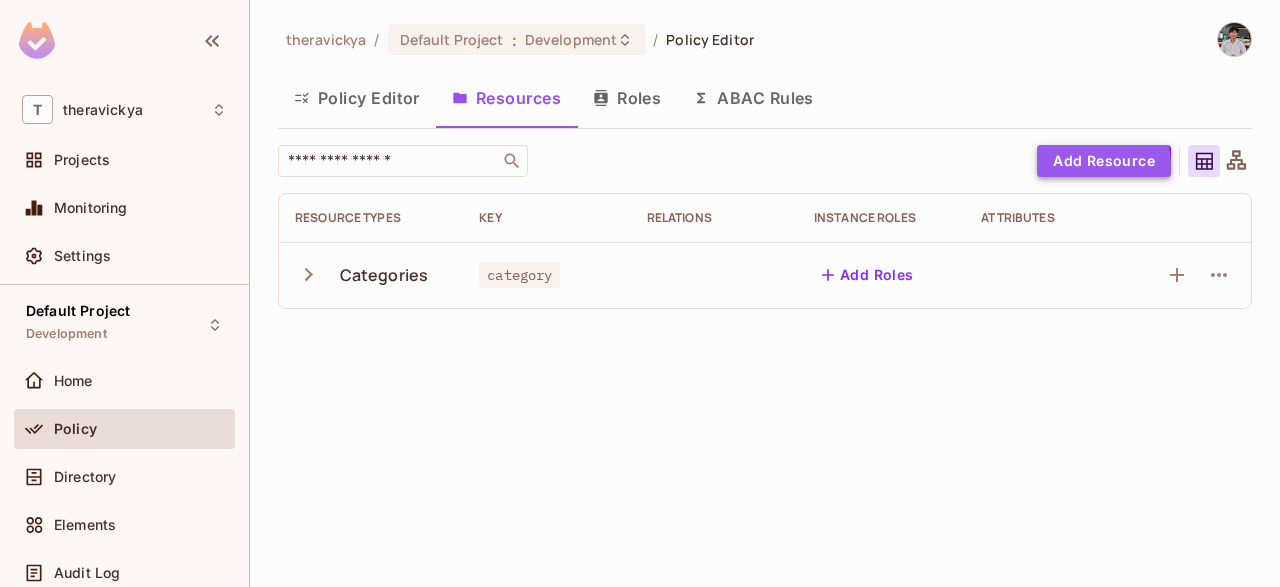 click on "Add Resource" at bounding box center [1104, 161] 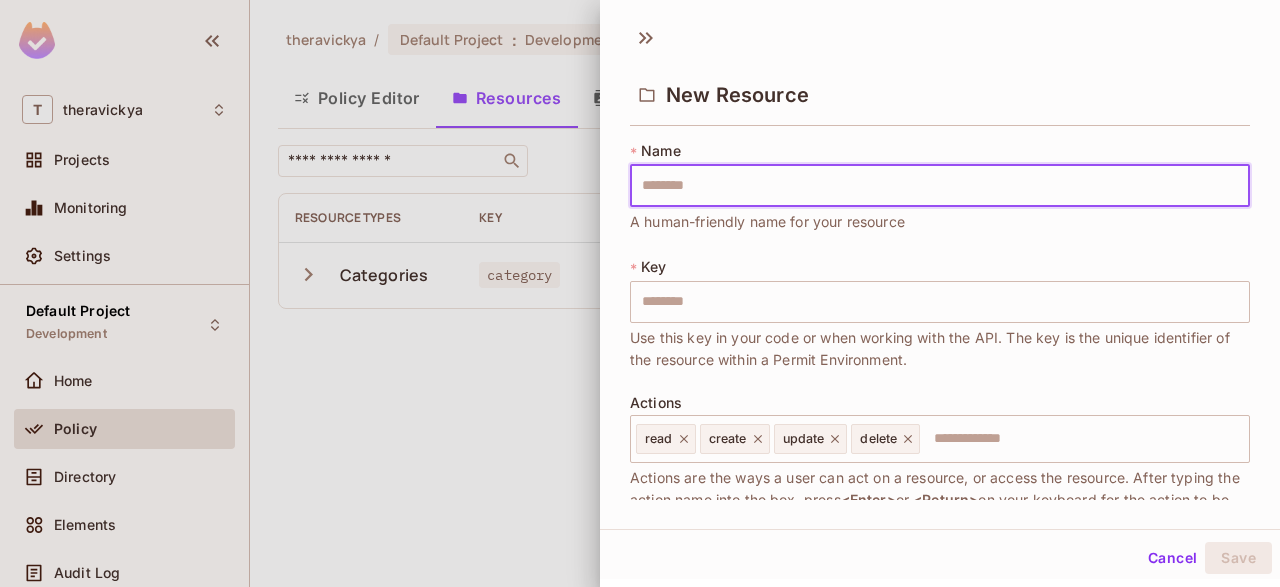 type on "*" 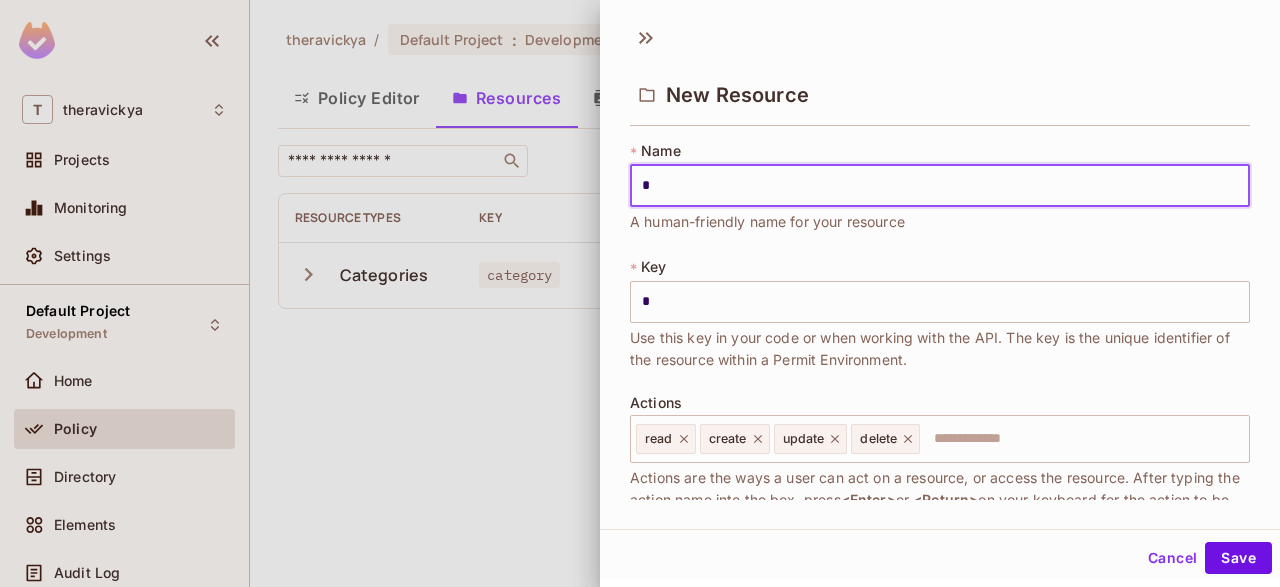 type on "**" 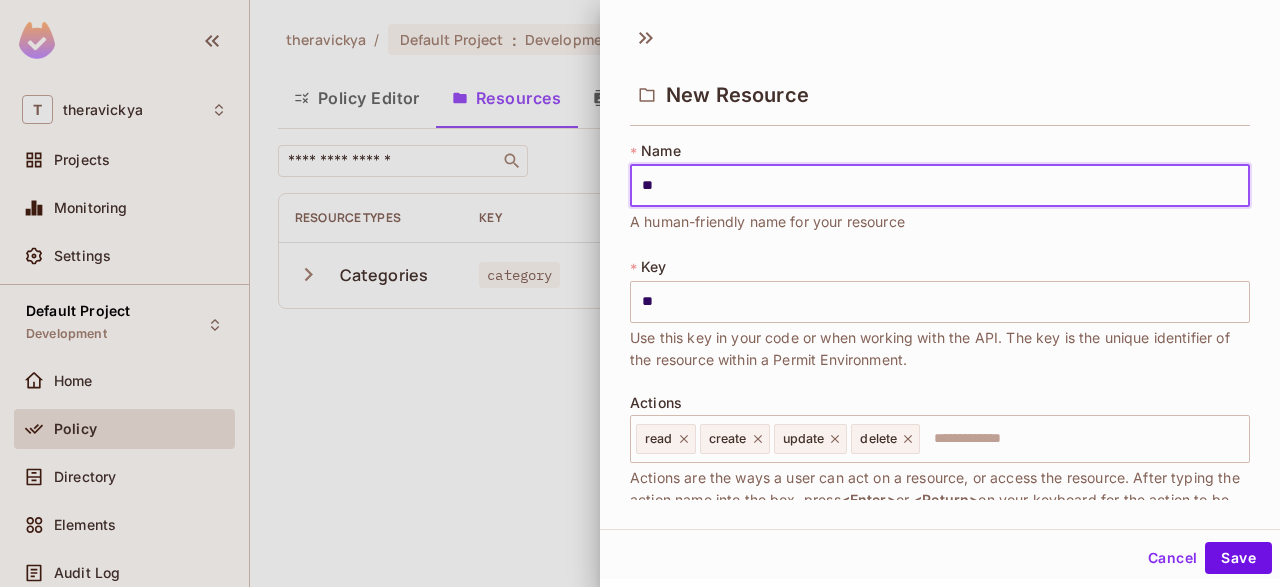 type on "***" 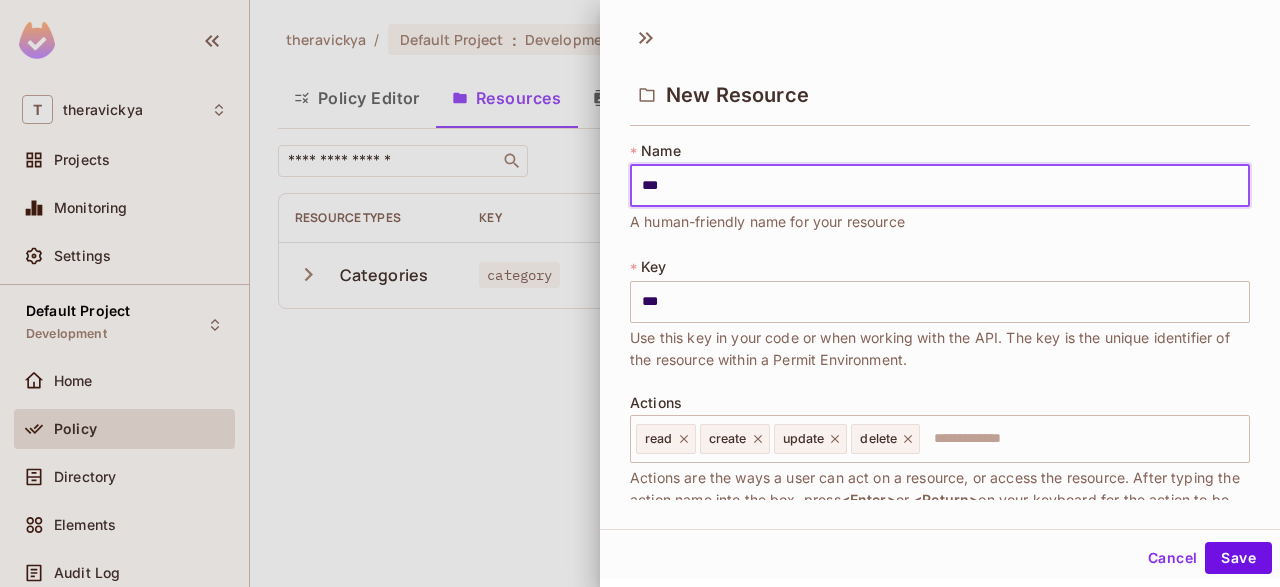 type on "****" 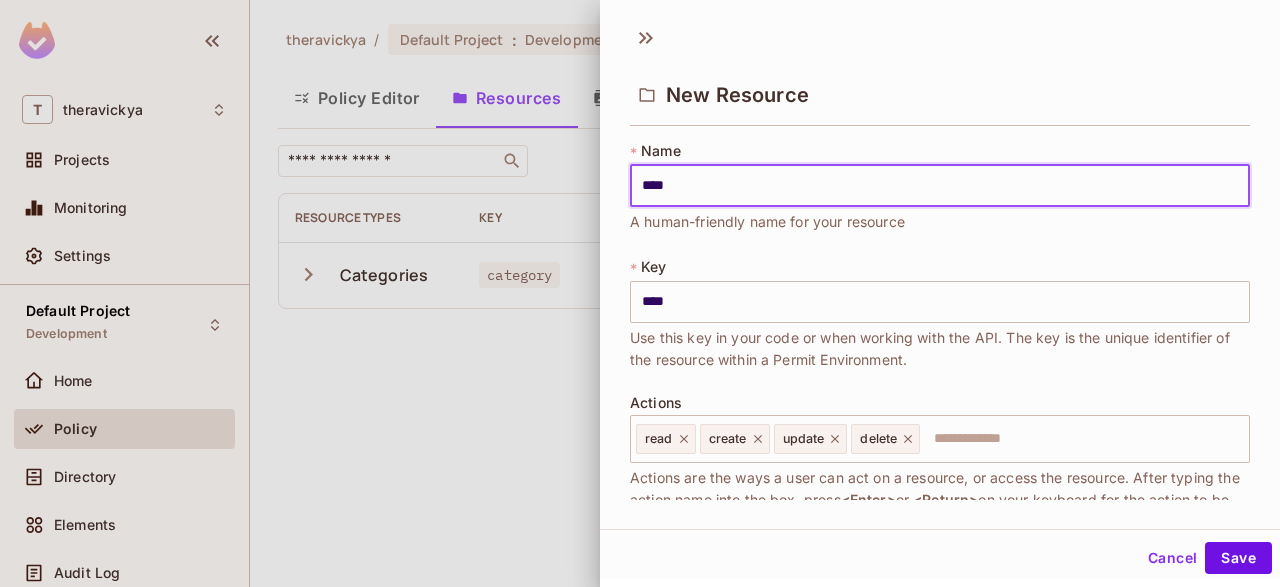type on "*****" 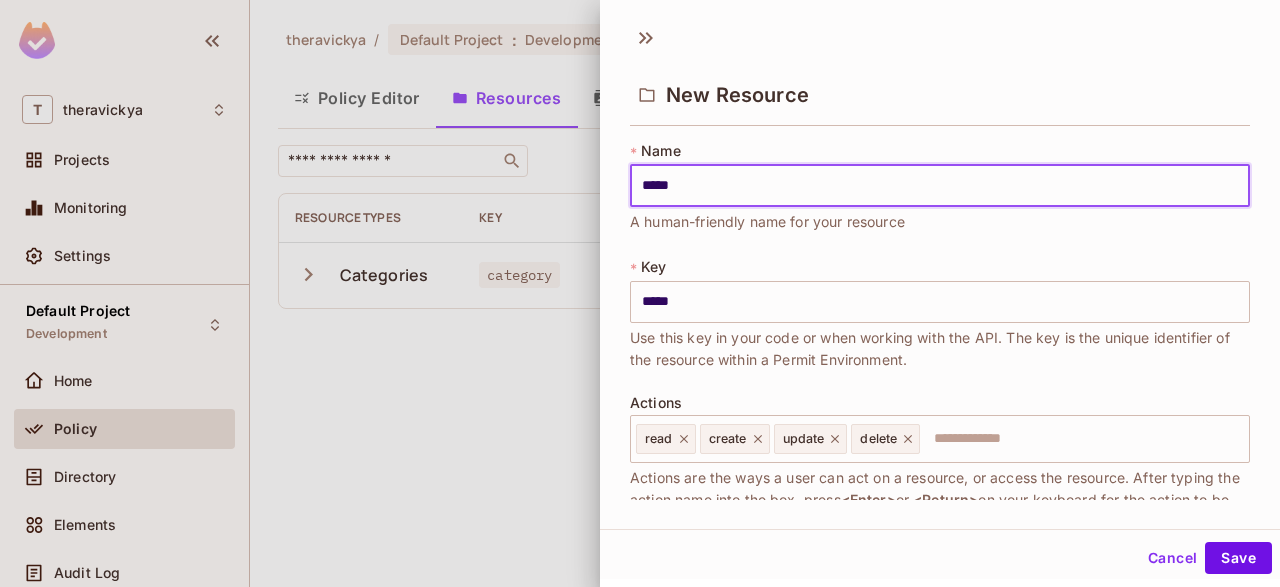 type on "******" 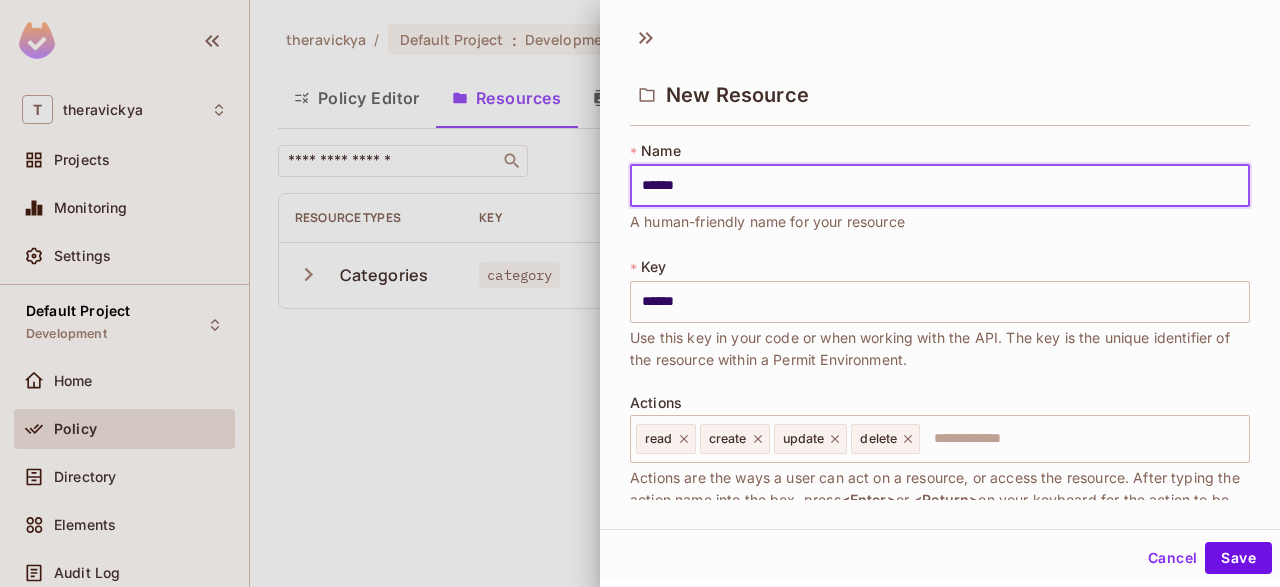 type on "*******" 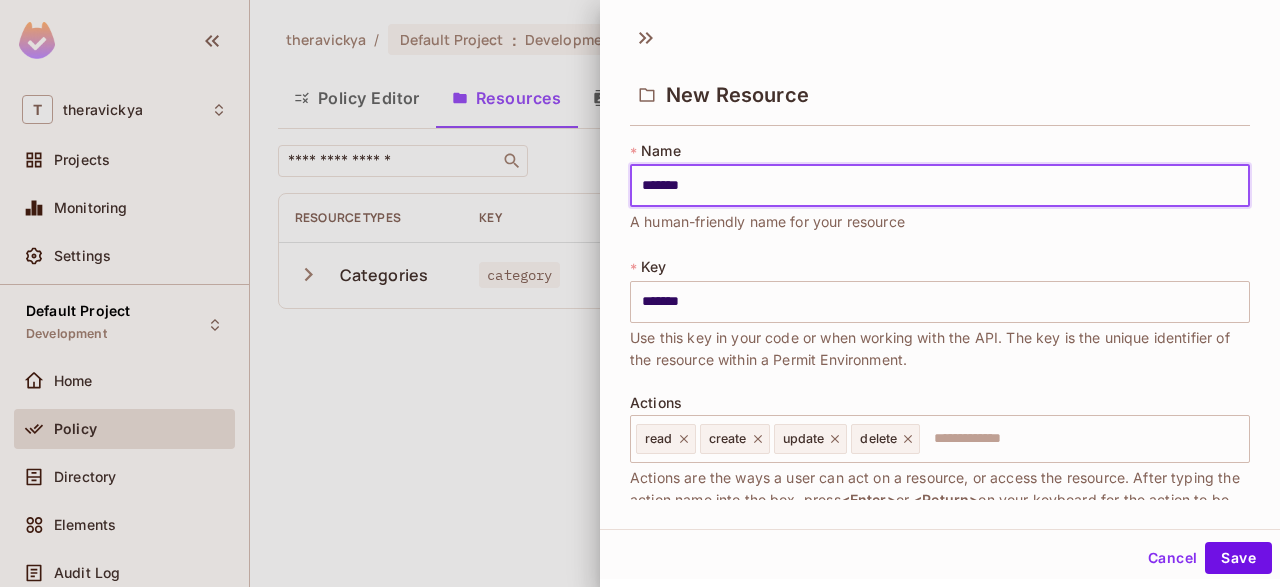 type on "********" 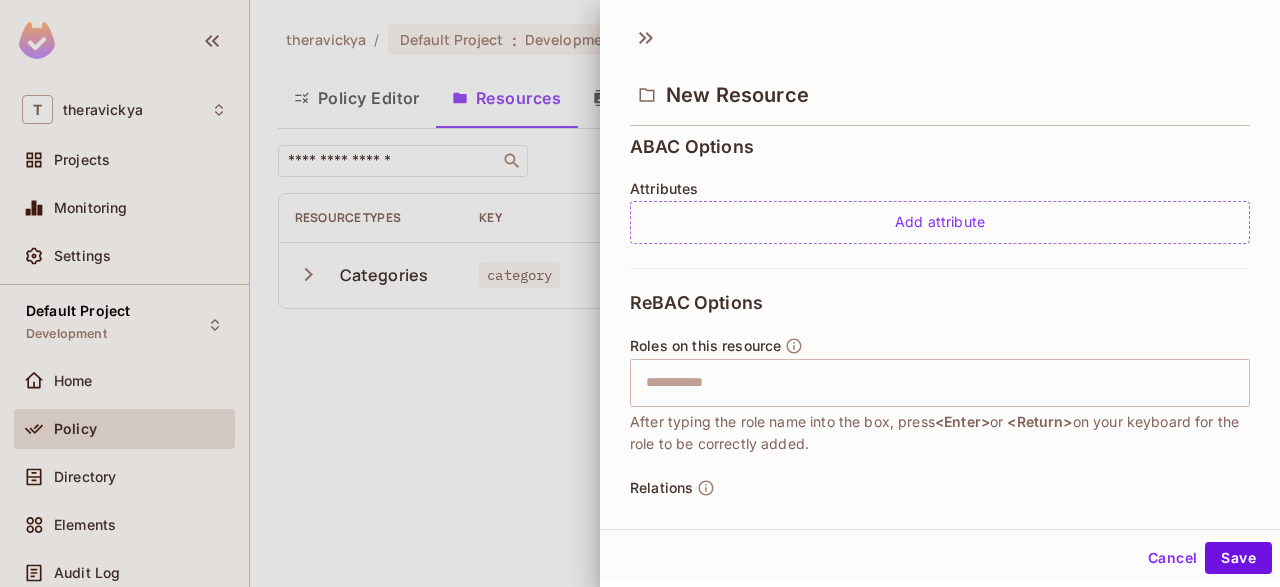 scroll, scrollTop: 497, scrollLeft: 0, axis: vertical 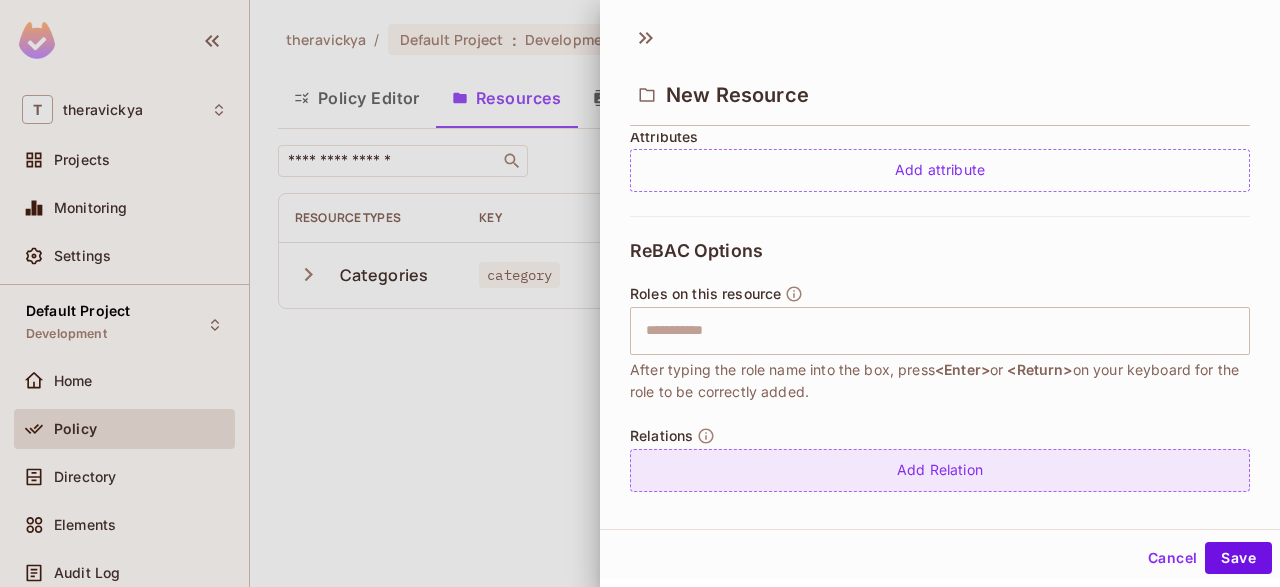 type on "********" 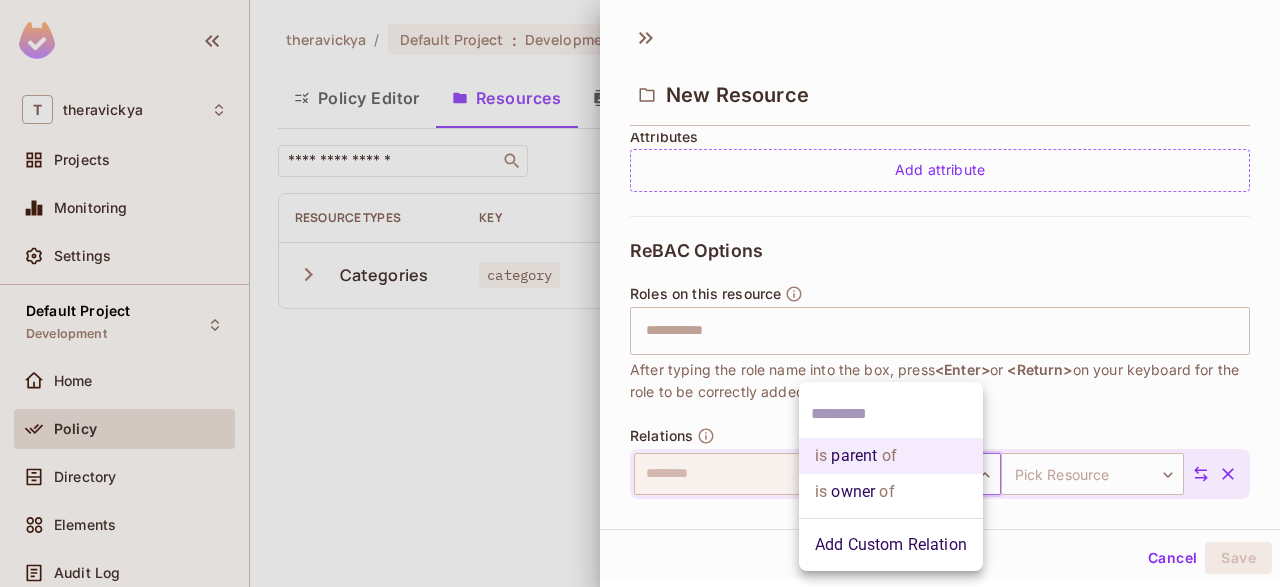 click on "T theravickya Projects Monitoring Settings Default Project Development Home Policy Directory Elements Audit Log URL Mapping Connect Upgrade Help & Updates theravickya / Default Project : Development / Policy Editor Policy Editor Resources Roles ABAC Rules ​ Add Resource Resource Types Key Relations Instance roles Attributes Categories category Add Roles
New Resource * Name ******** ​ A human-friendly name for your resource * Key ******** ​ Use this key in your code or when working with the API. The key is the unique identifier of the resource within a Permit Environment. Actions read create update delete ​ Actions are the ways a user can act on a resource, or access the resource. After typing the action name into the box, press  <Enter>  or   <Return>  on your keyboard for the action to be correctly added. ABAC Options Attributes Add attribute ReBAC Options Roles on this resource ​ After typing the role name into the box, press  <Enter>  or   <Return> ​" at bounding box center [640, 293] 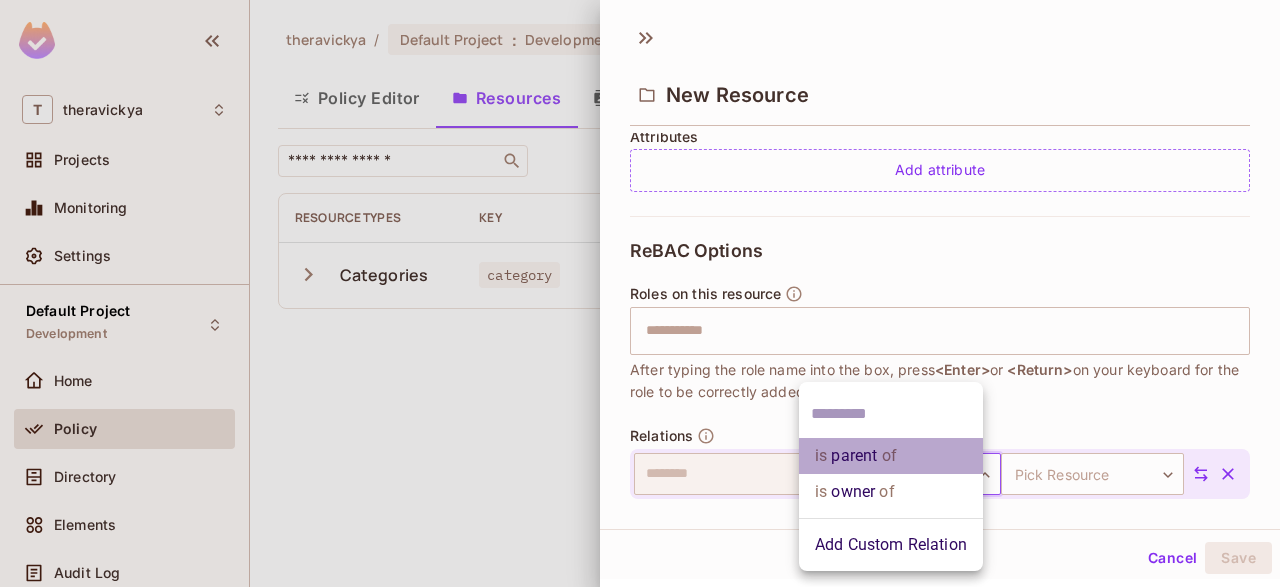 click on "is   parent   of" at bounding box center [891, 456] 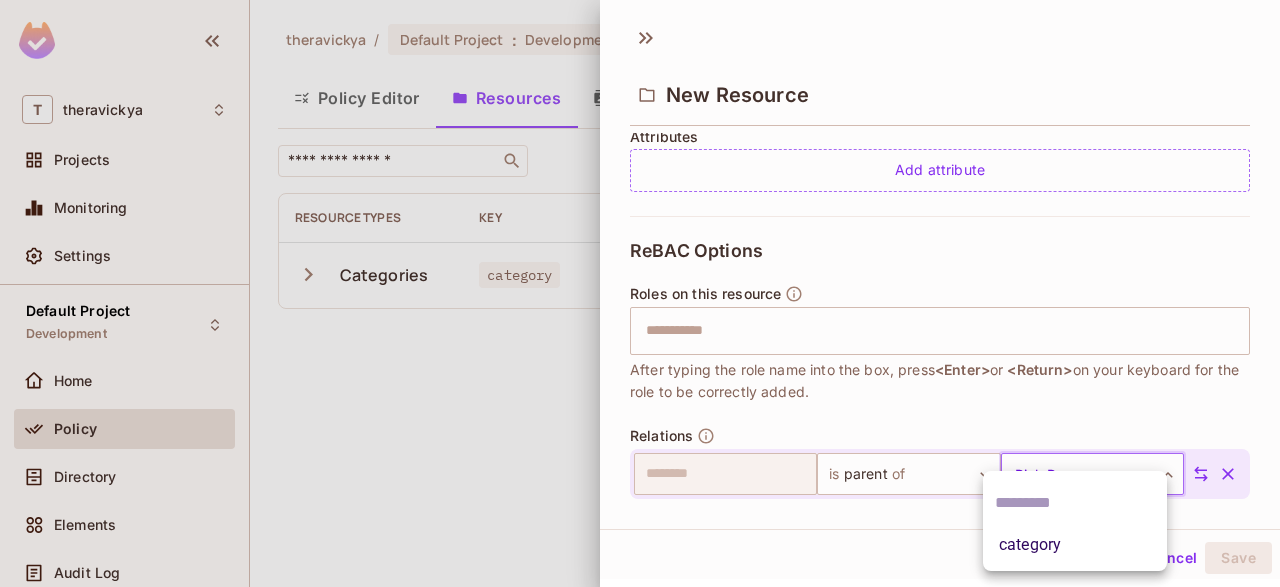click on "T theravickya Projects Monitoring Settings Default Project Development Home Policy Directory Elements Audit Log URL Mapping Connect Upgrade Help & Updates theravickya / Default Project : Development / Policy Editor Policy Editor Resources Roles ABAC Rules ​ Add Resource Resource Types Key Relations Instance roles Attributes Categories category Add Roles
New Resource * Name ******** ​ A human-friendly name for your resource * Key ******** ​ Use this key in your code or when working with the API. The key is the unique identifier of the resource within a Permit Environment. Actions read create update delete ​ Actions are the ways a user can act on a resource, or access the resource. After typing the action name into the box, press  <Enter>  or   <Return>  on your keyboard for the action to be correctly added. ABAC Options Attributes Add attribute ReBAC Options Roles on this resource ​ After typing the role name into the box, press  <Enter>  or   <Return> ​" at bounding box center [640, 293] 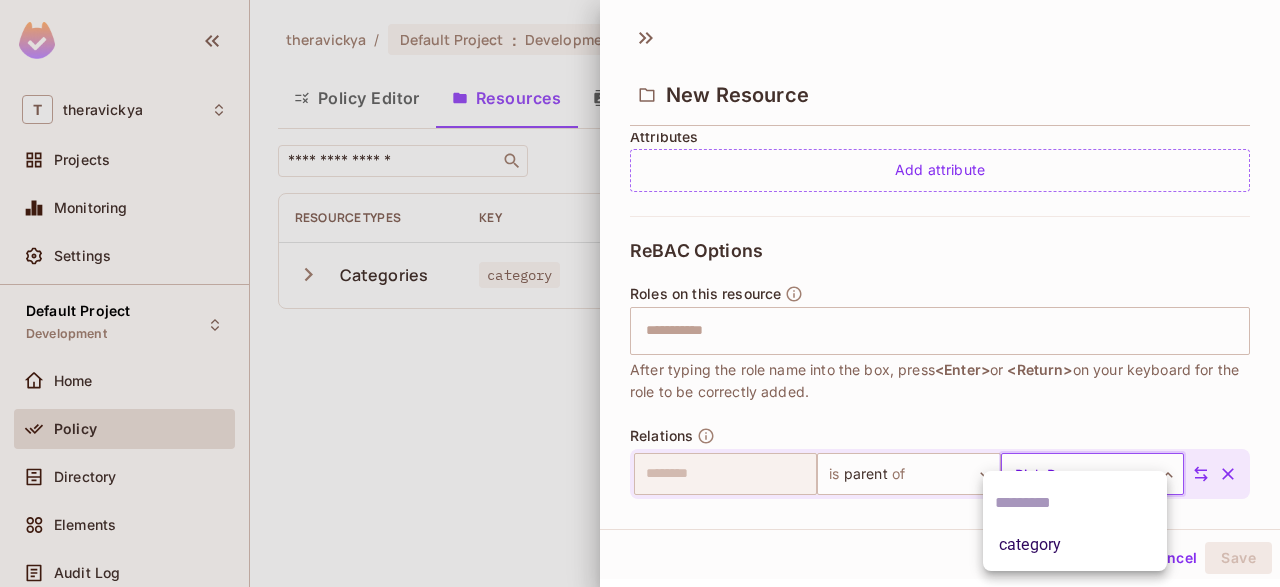 click on "category" at bounding box center [1075, 545] 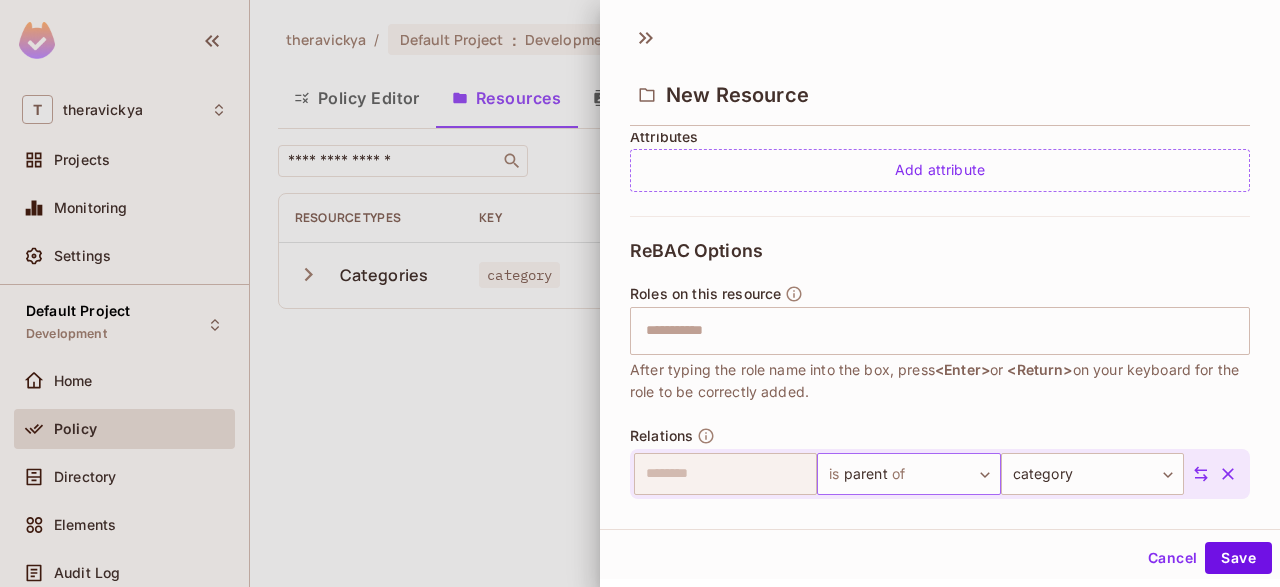 click on "T theravickya Projects Monitoring Settings Default Project Development Home Policy Directory Elements Audit Log URL Mapping Connect Upgrade Help & Updates theravickya / Default Project : Development / Policy Editor Policy Editor Resources Roles ABAC Rules ​ Add Resource Resource Types Key Relations Instance roles Attributes Categories category Add Roles
New Resource * Name ******** ​ A human-friendly name for your resource * Key ******** ​ Use this key in your code or when working with the API. The key is the unique identifier of the resource within a Permit Environment. Actions read create update delete ​ Actions are the ways a user can act on a resource, or access the resource. After typing the action name into the box, press  <Enter>  or   <Return>  on your keyboard for the action to be correctly added. ABAC Options Attributes Add attribute ReBAC Options Roles on this resource ​ After typing the role name into the box, press  <Enter>  or   <Return> ​" at bounding box center (640, 293) 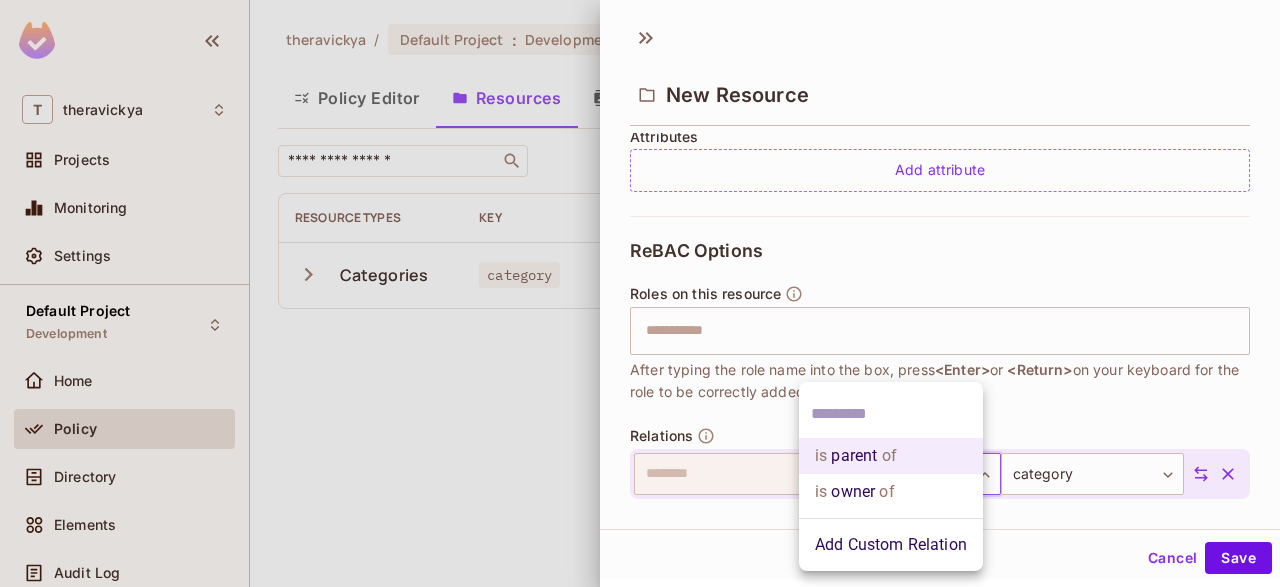 click at bounding box center (640, 293) 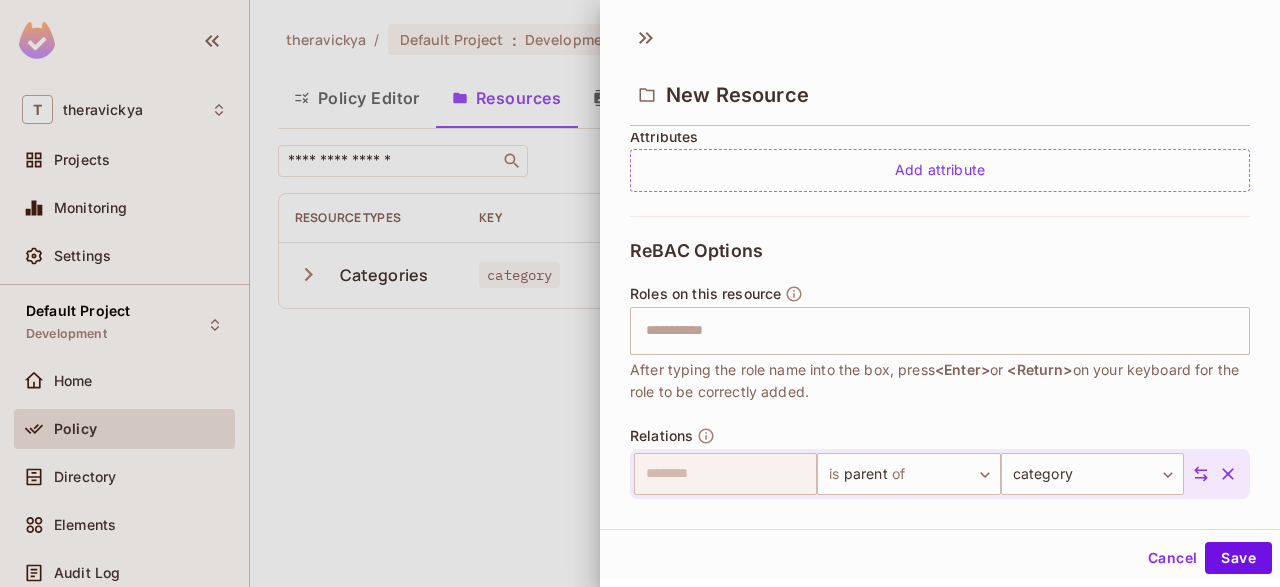 click on "​ is   parent   of ****** ​ category ******** ​" at bounding box center [922, 474] 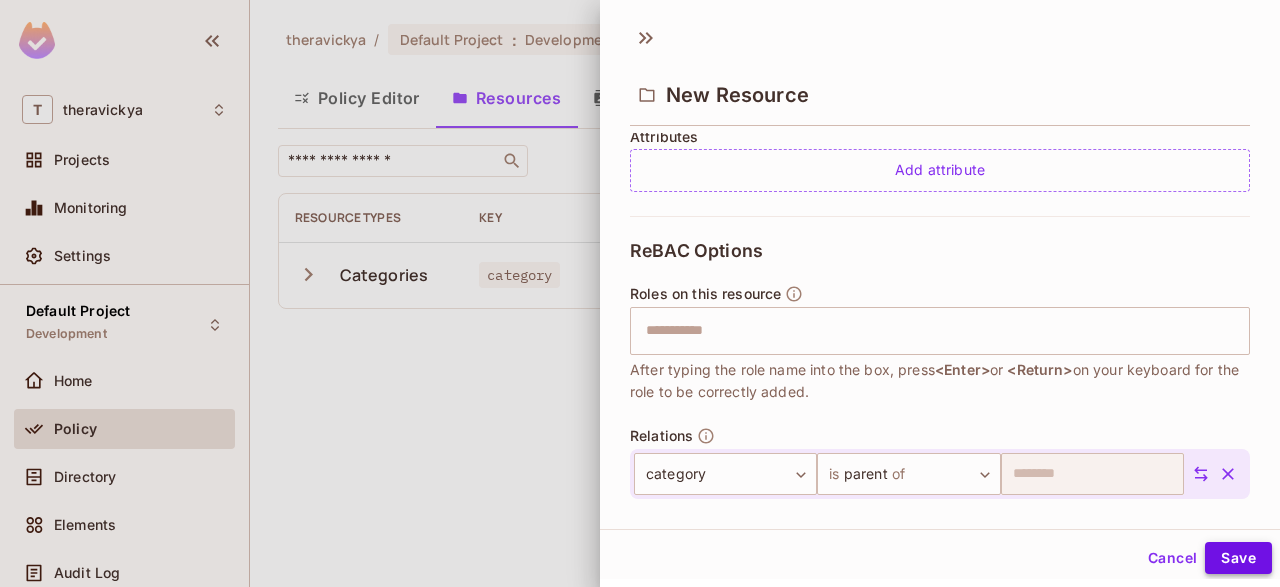 click on "Save" at bounding box center [1238, 558] 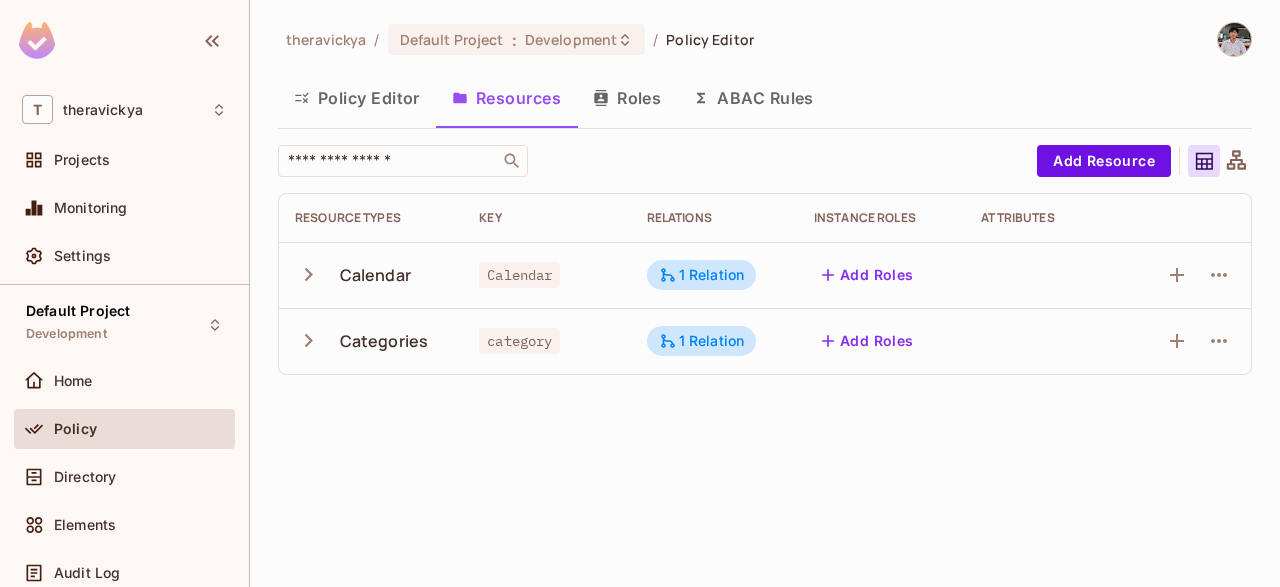 click 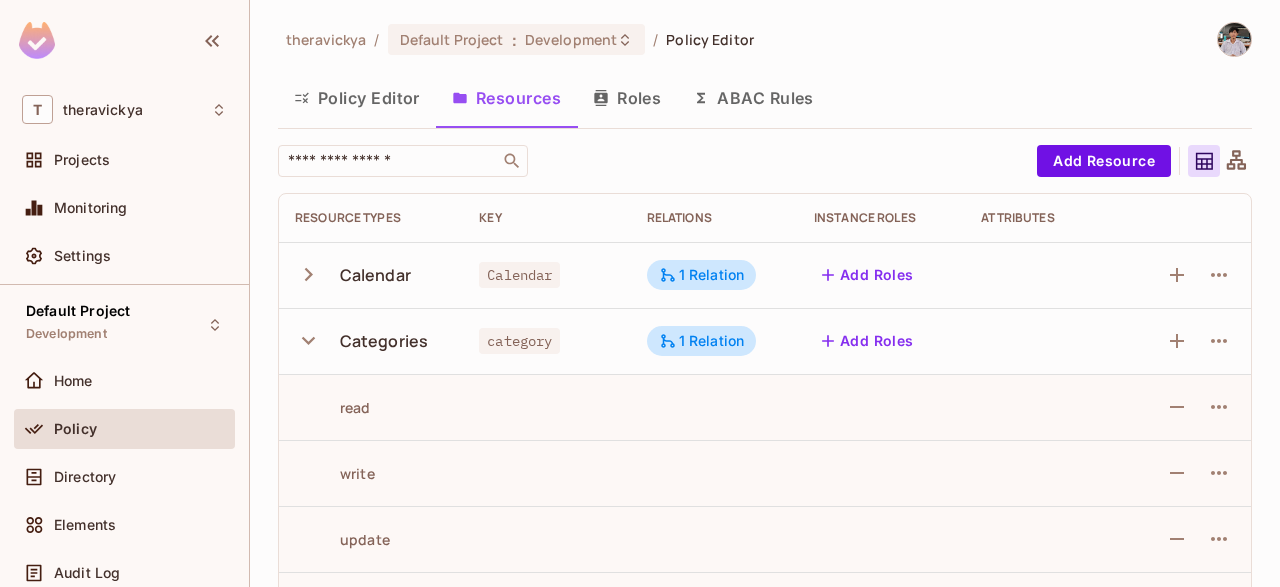click on "Policy Editor" at bounding box center [357, 98] 